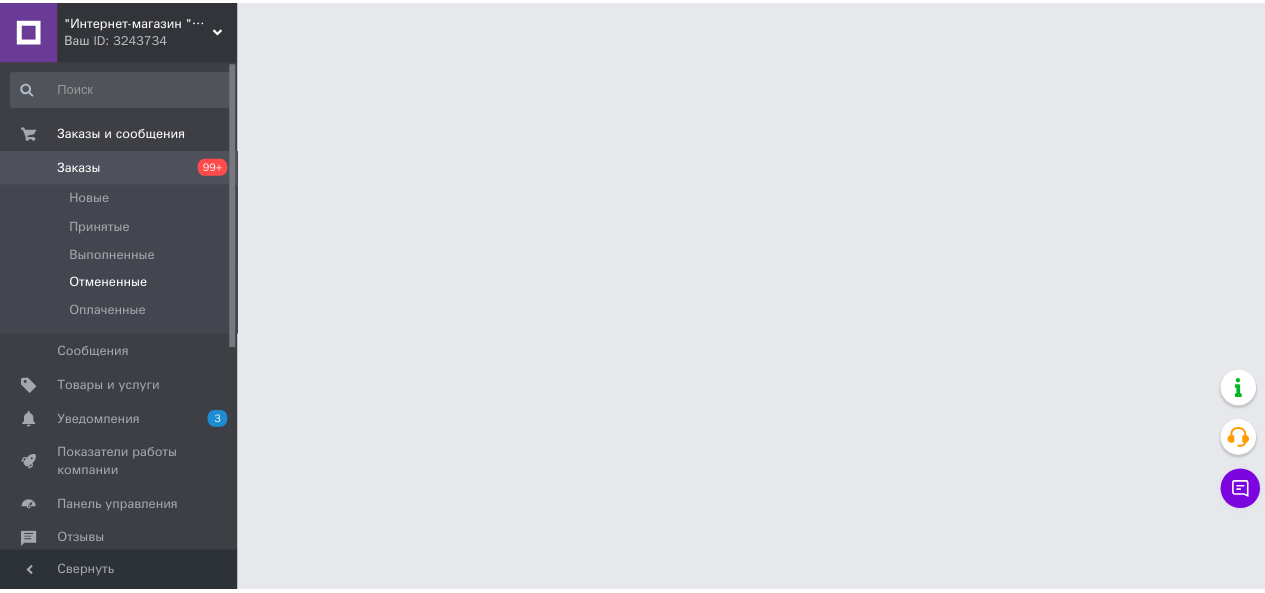 scroll, scrollTop: 0, scrollLeft: 0, axis: both 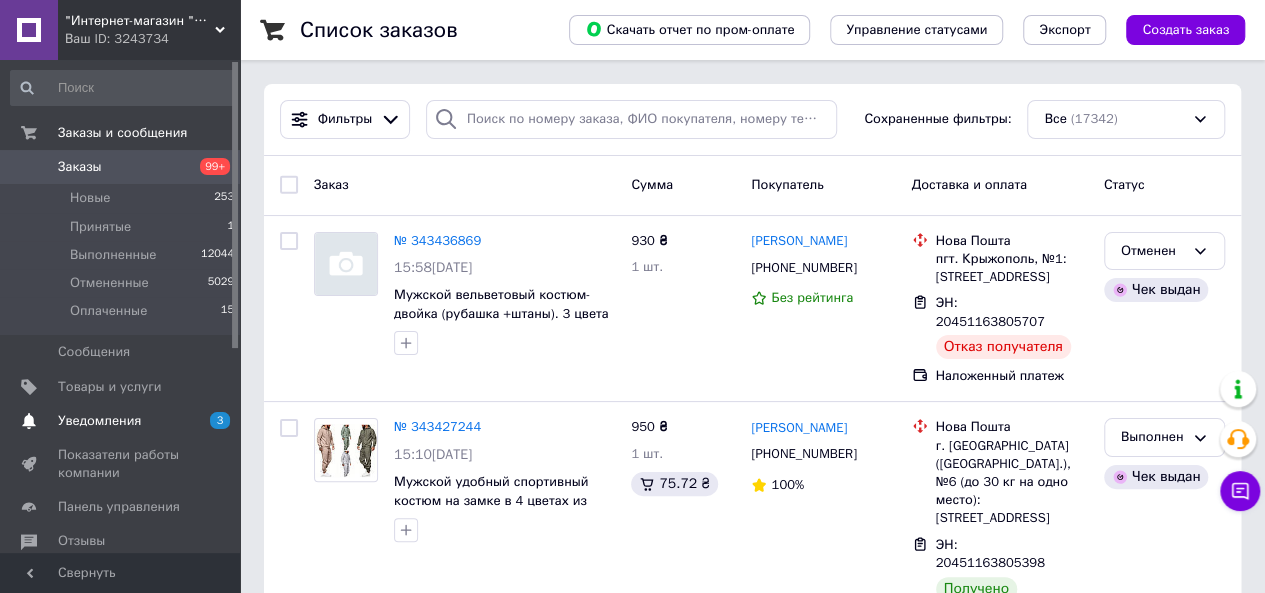 click on "Уведомления" at bounding box center [99, 421] 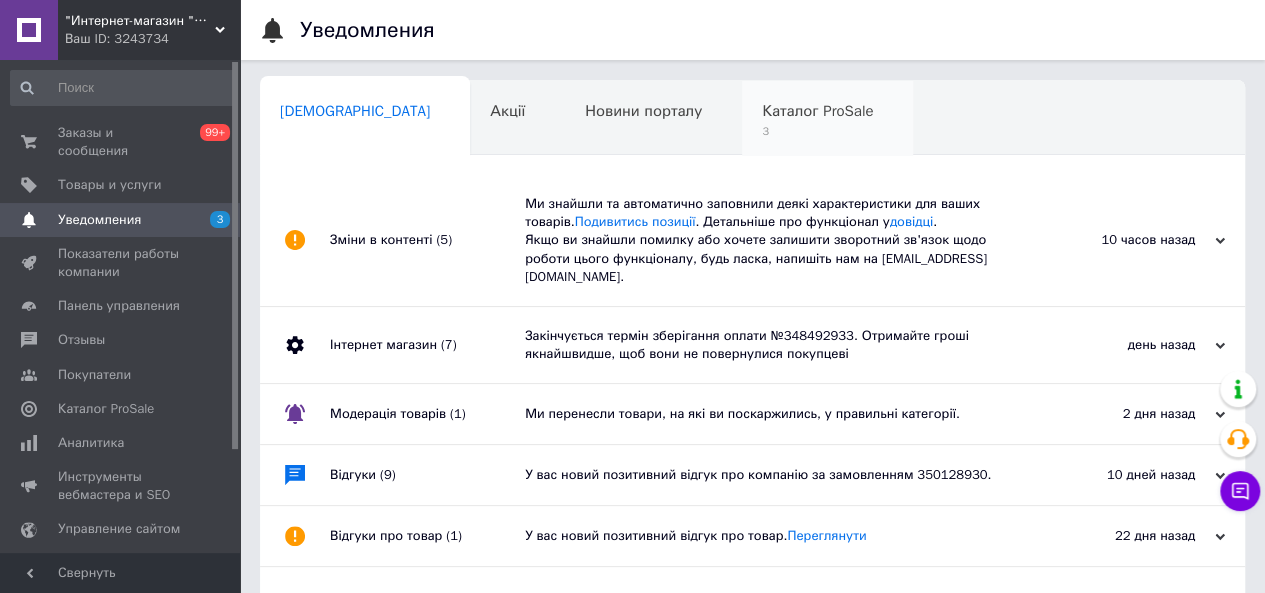 click on "3" at bounding box center (817, 131) 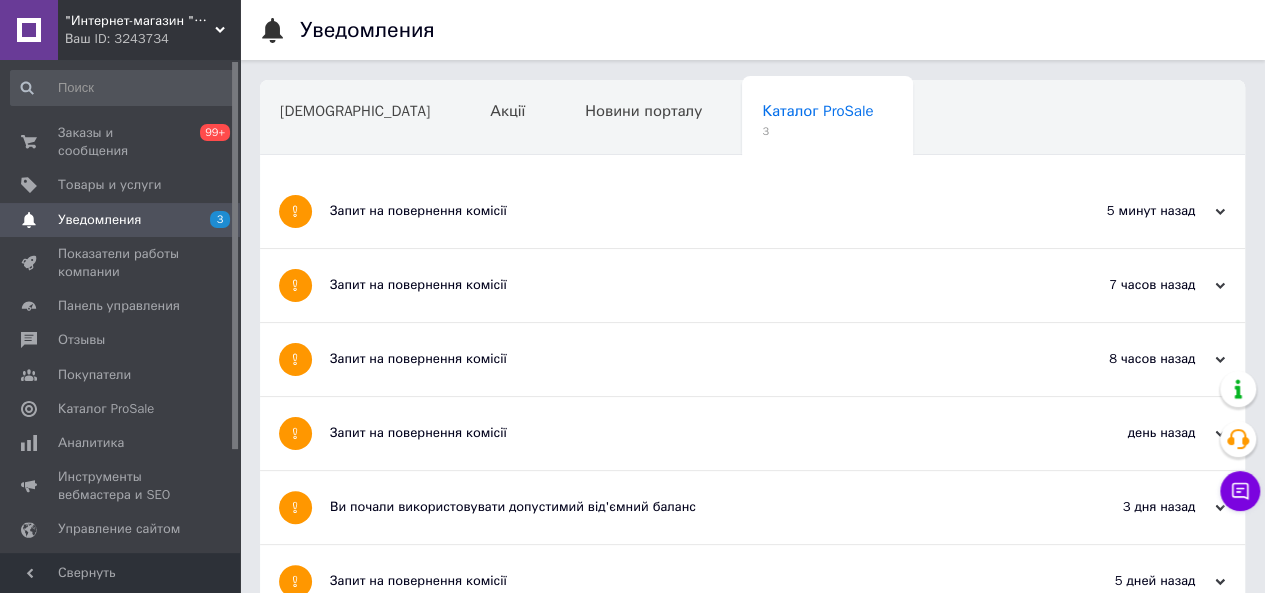 click on "Запит на повернення комісії" at bounding box center (677, 211) 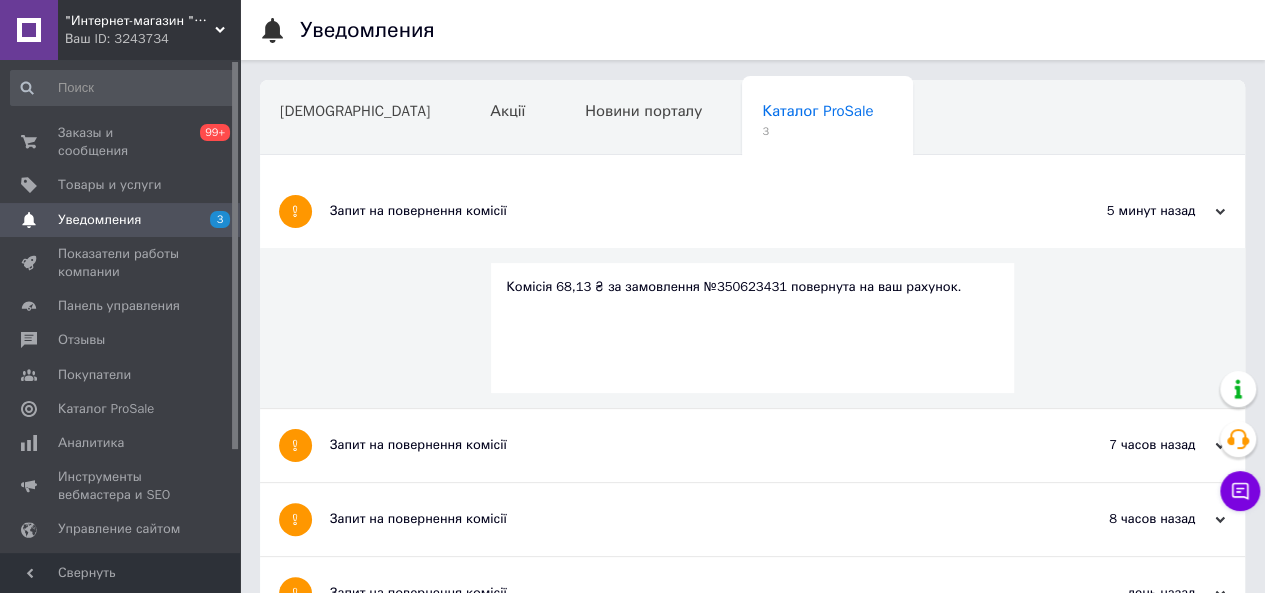 click on "Комісія 68,13 ₴ за замовлення №350623431 повернута на ваш рахунок." at bounding box center (752, 287) 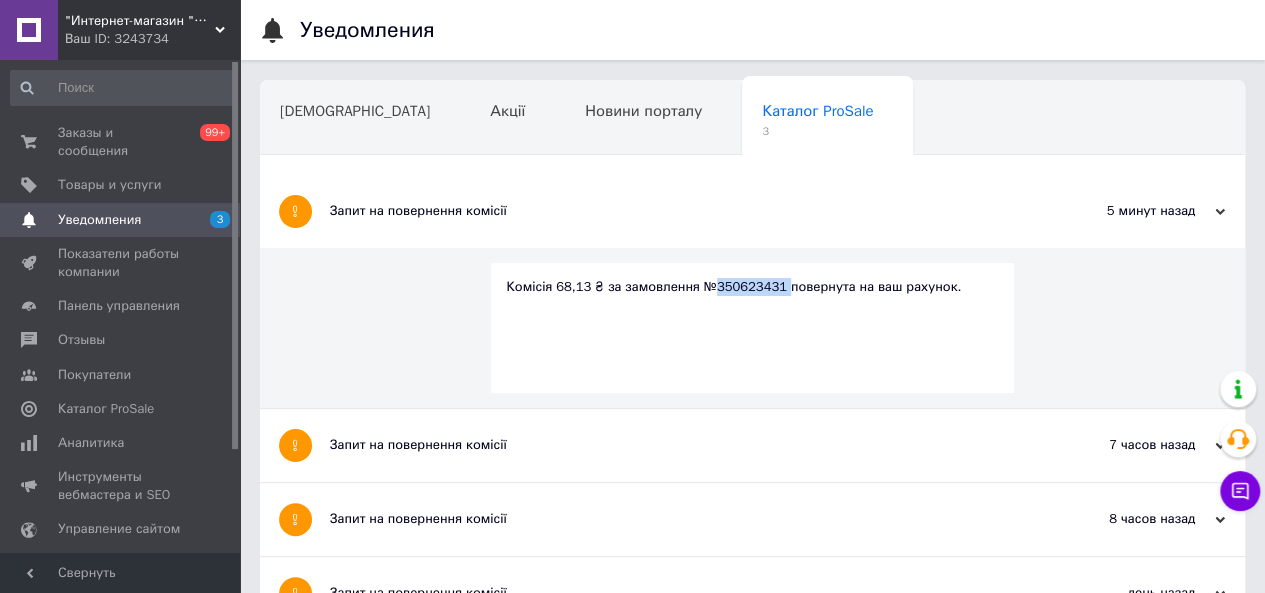 click on "Комісія 68,13 ₴ за замовлення №350623431 повернута на ваш рахунок." at bounding box center [752, 287] 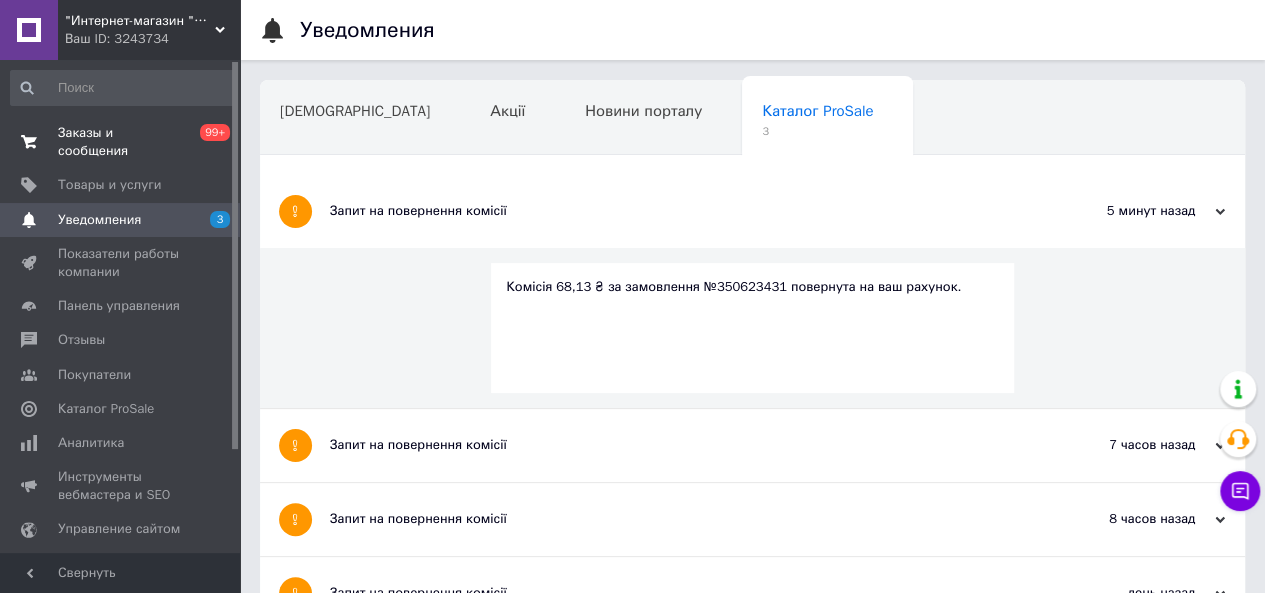 click on "Заказы и сообщения" at bounding box center [121, 142] 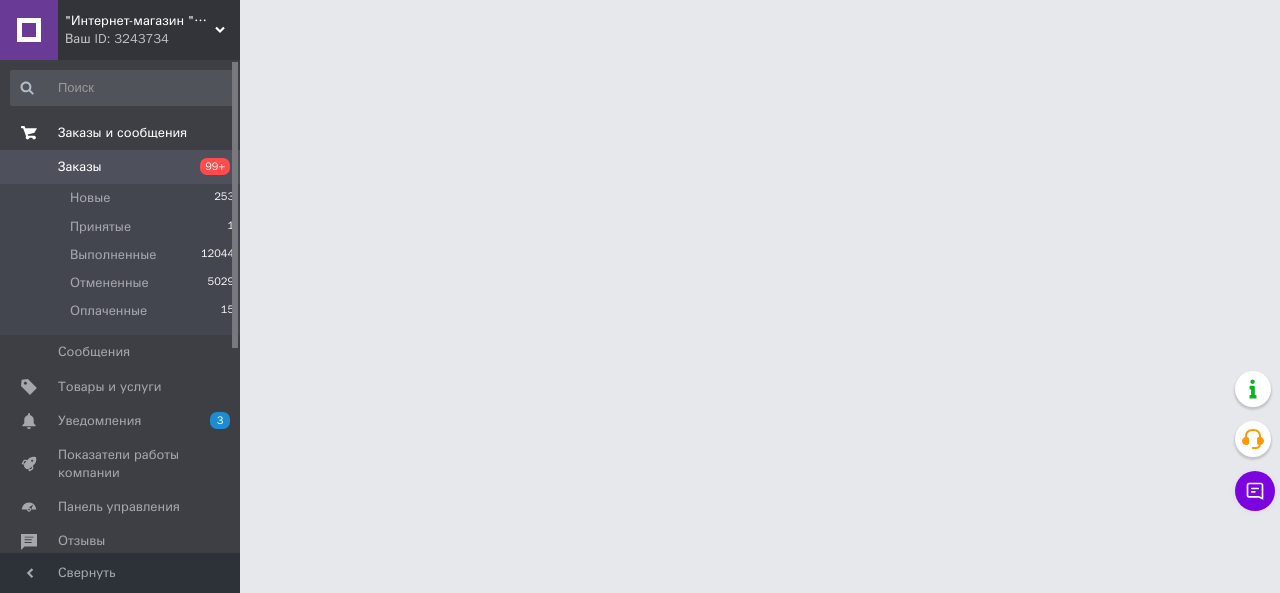 click on "Заказы и сообщения" at bounding box center (122, 133) 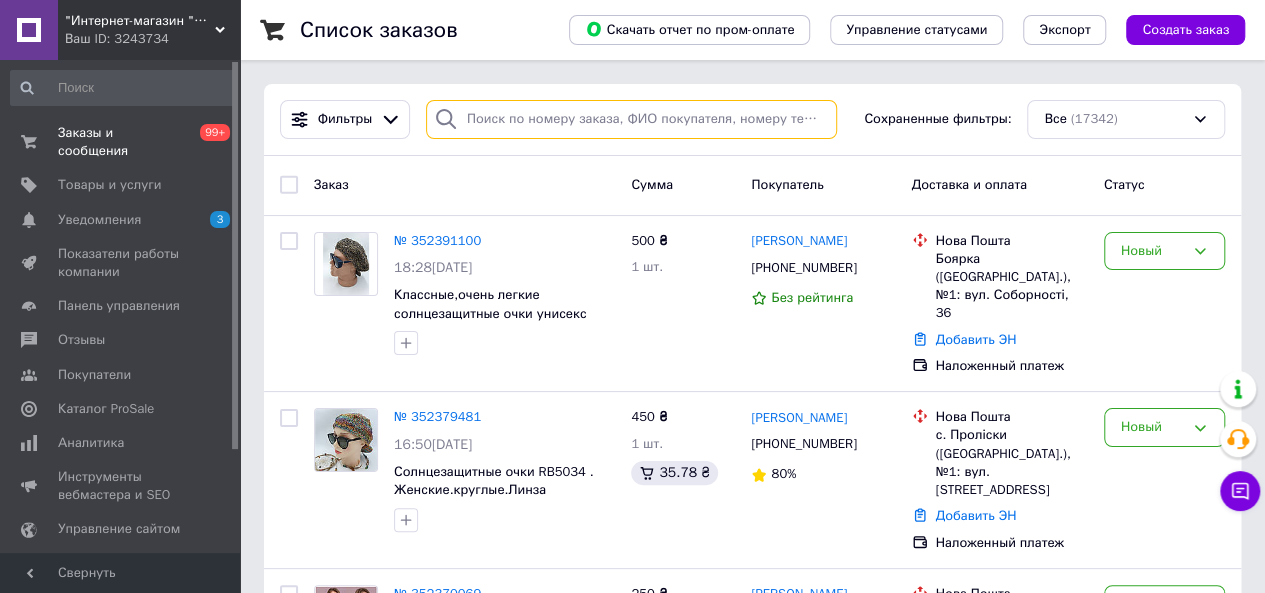 click at bounding box center [631, 119] 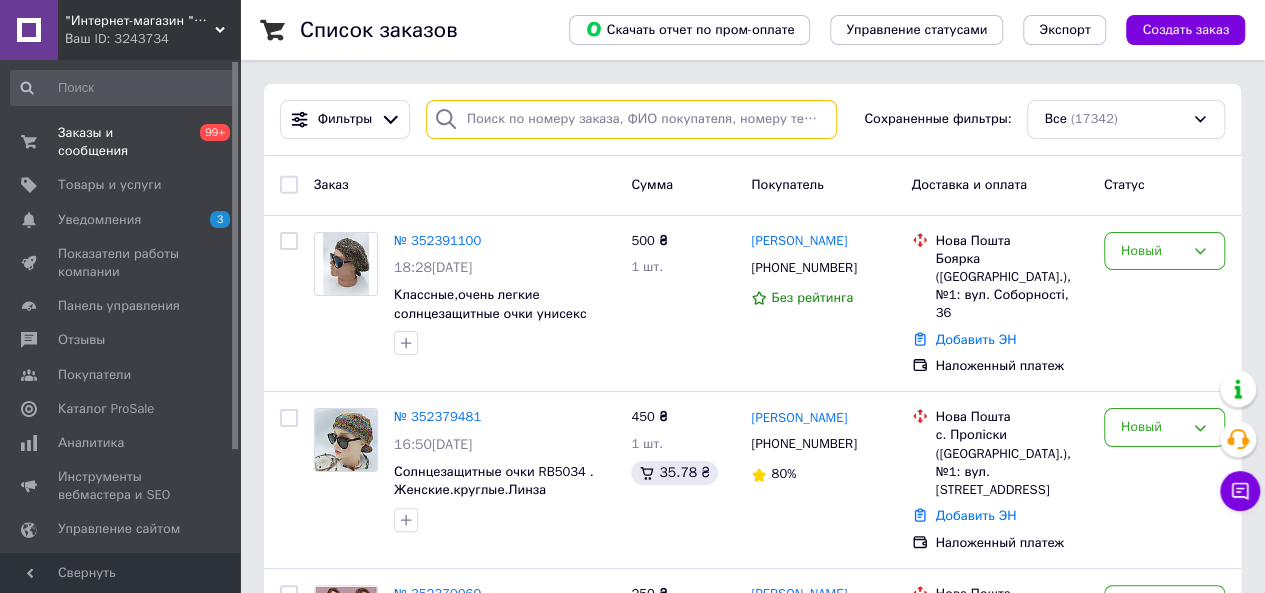 paste on "350623431" 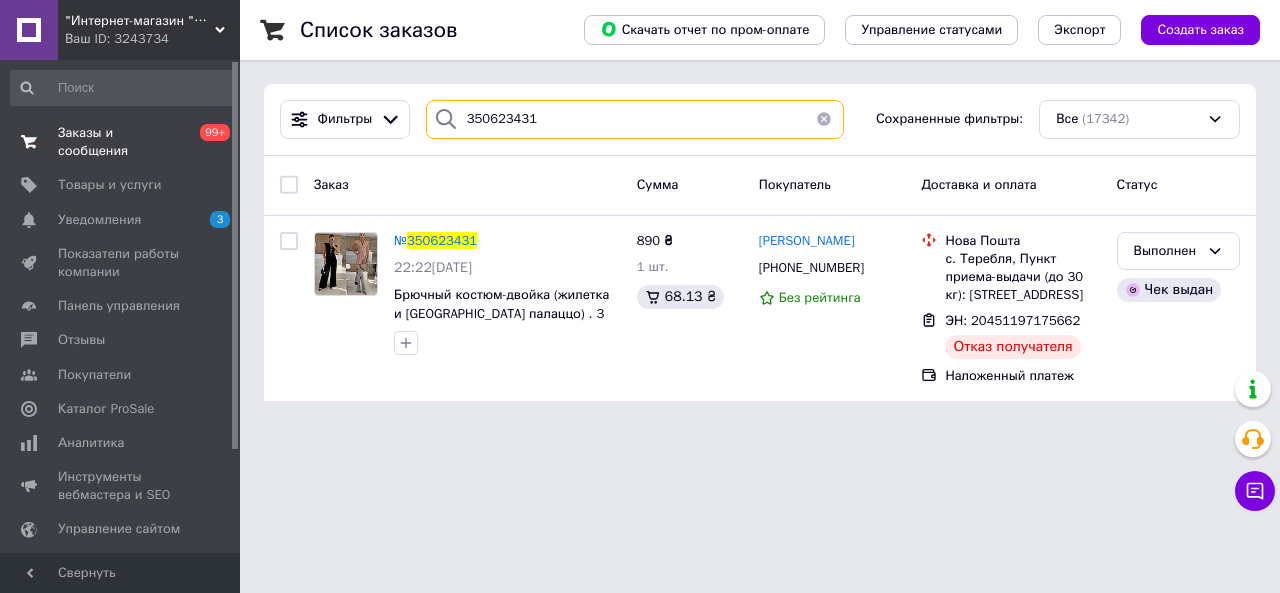 type on "350623431" 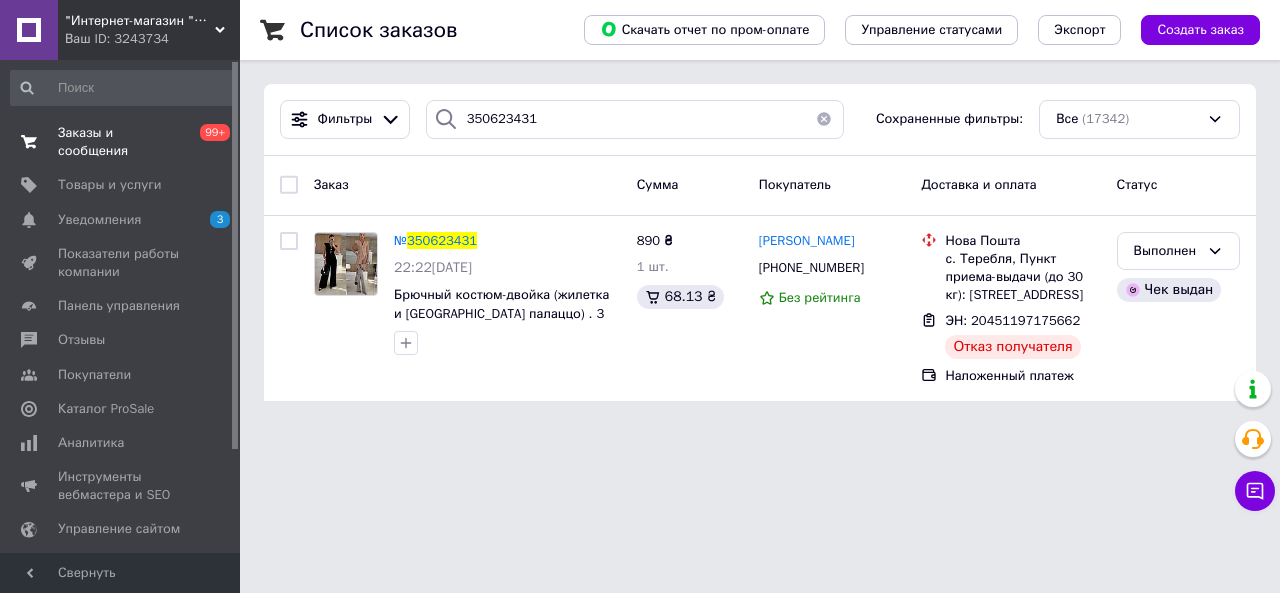 click on "Заказы и сообщения" at bounding box center [121, 142] 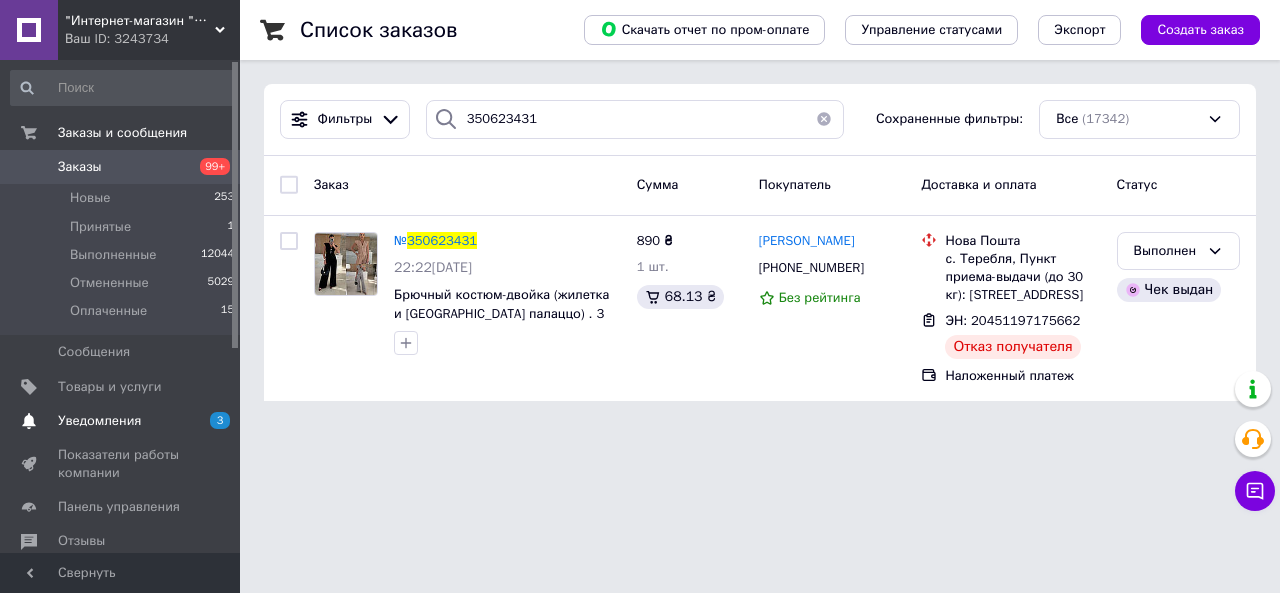 click on "Уведомления" at bounding box center [99, 421] 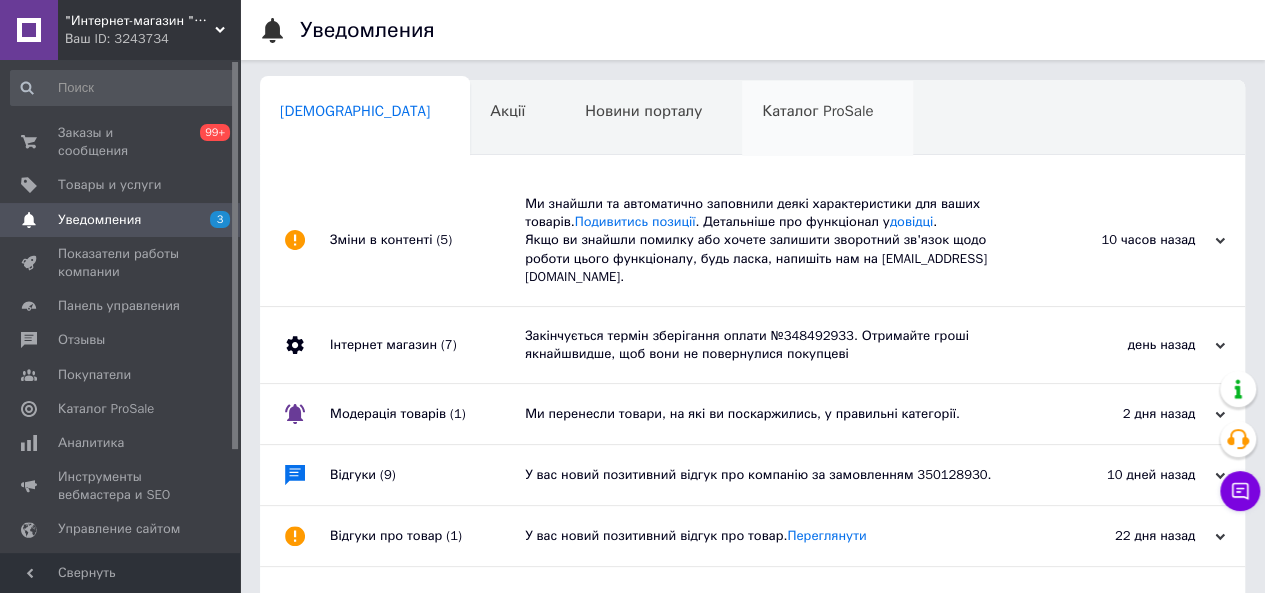 click on "Каталог ProSale 0" at bounding box center [827, 119] 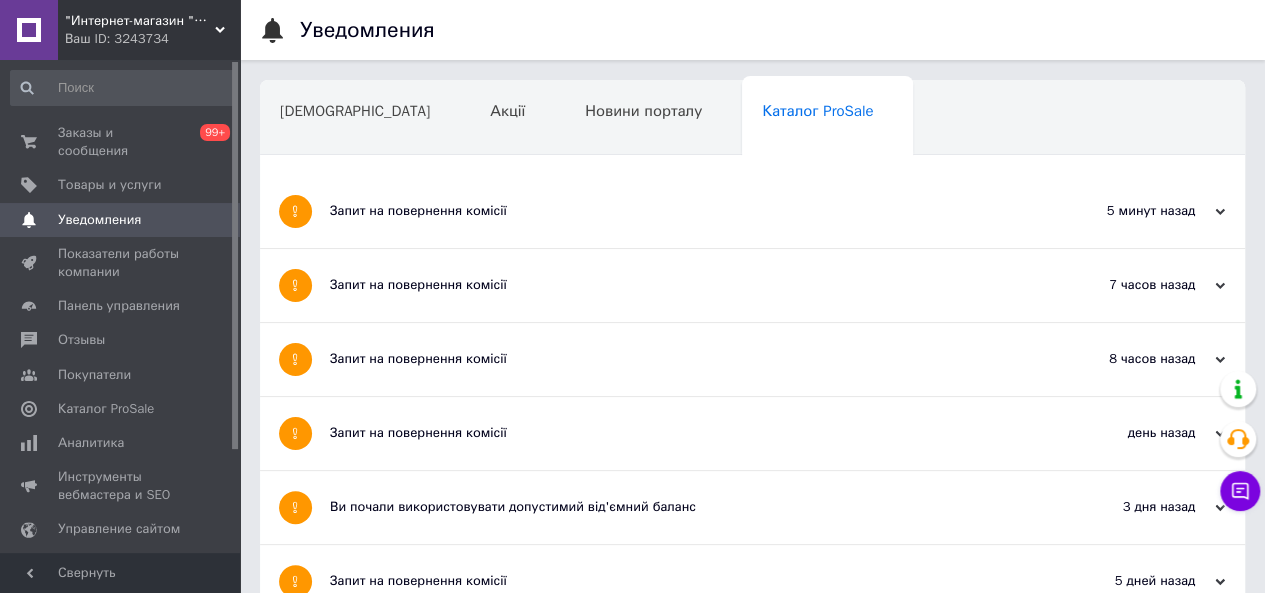click on "Запит на повернення комісії" at bounding box center (677, 285) 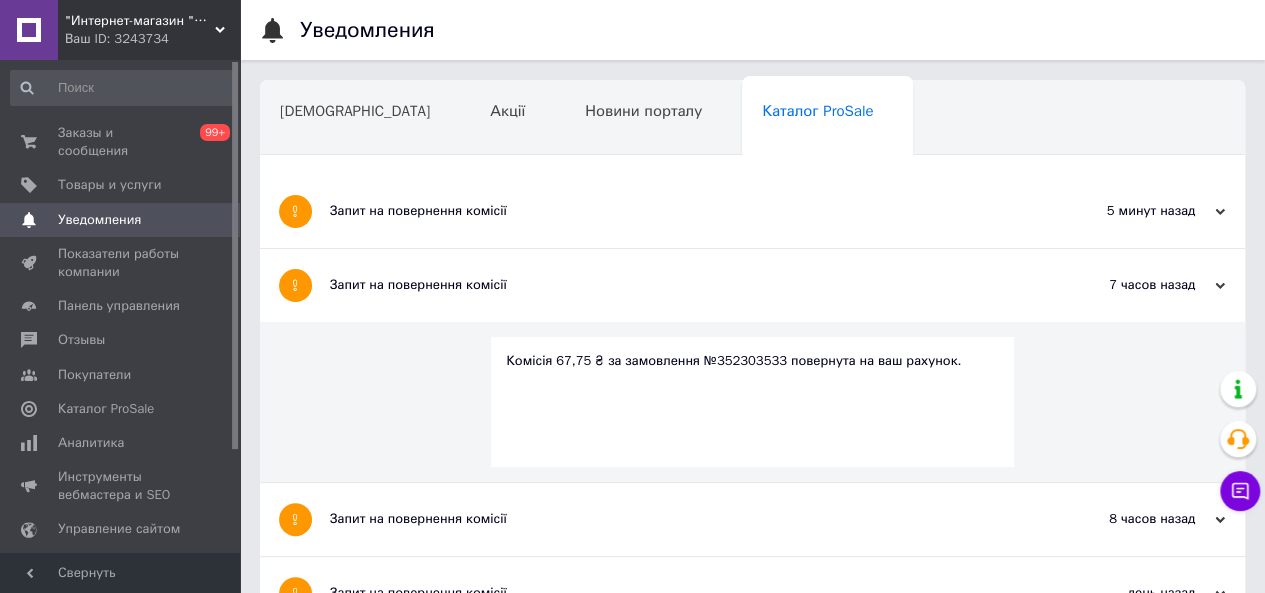 click on "Комісія 67,75 ₴ за замовлення №352303533 повернута на ваш рахунок." at bounding box center [752, 361] 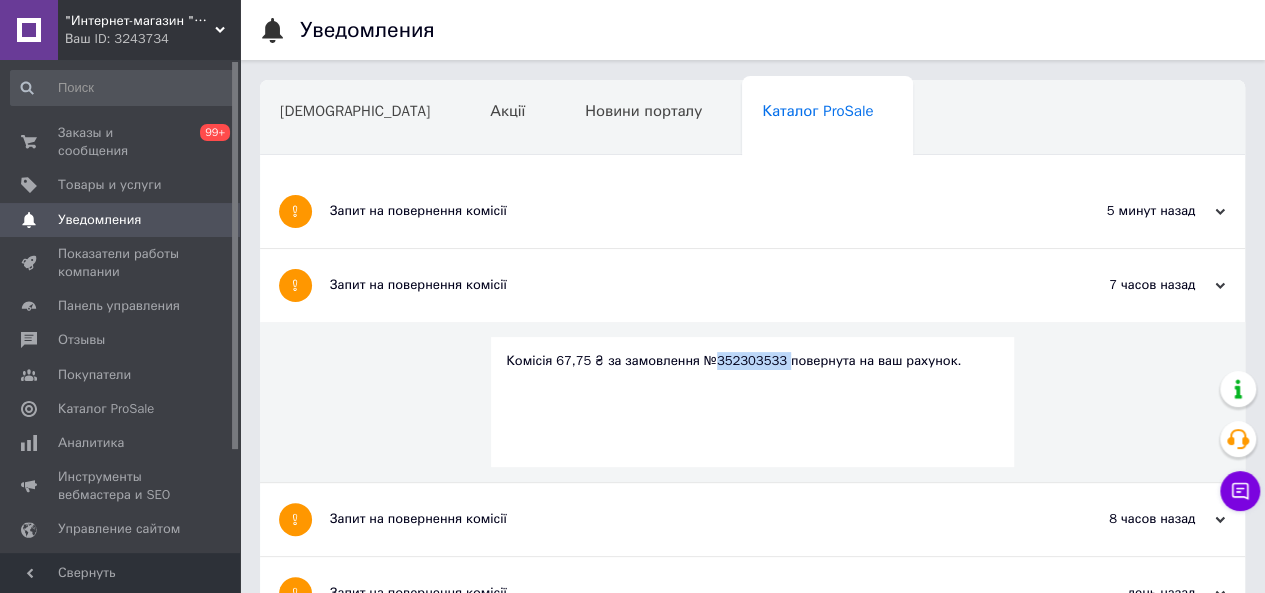 click on "Комісія 67,75 ₴ за замовлення №352303533 повернута на ваш рахунок." at bounding box center [752, 361] 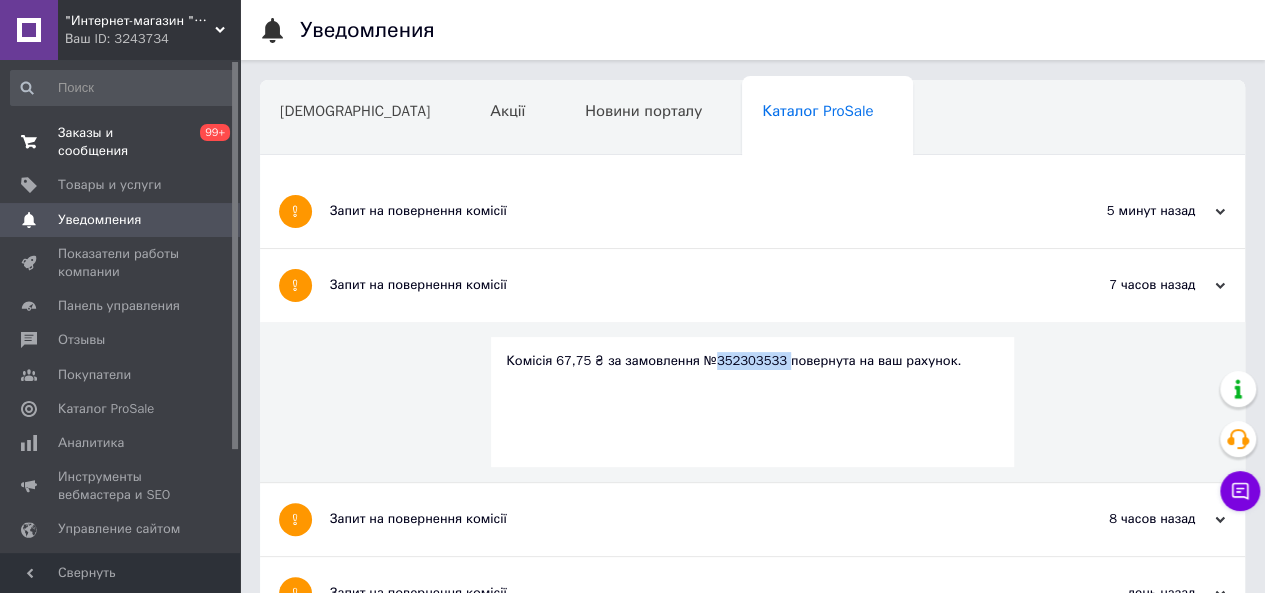 click on "Заказы и сообщения" at bounding box center [121, 142] 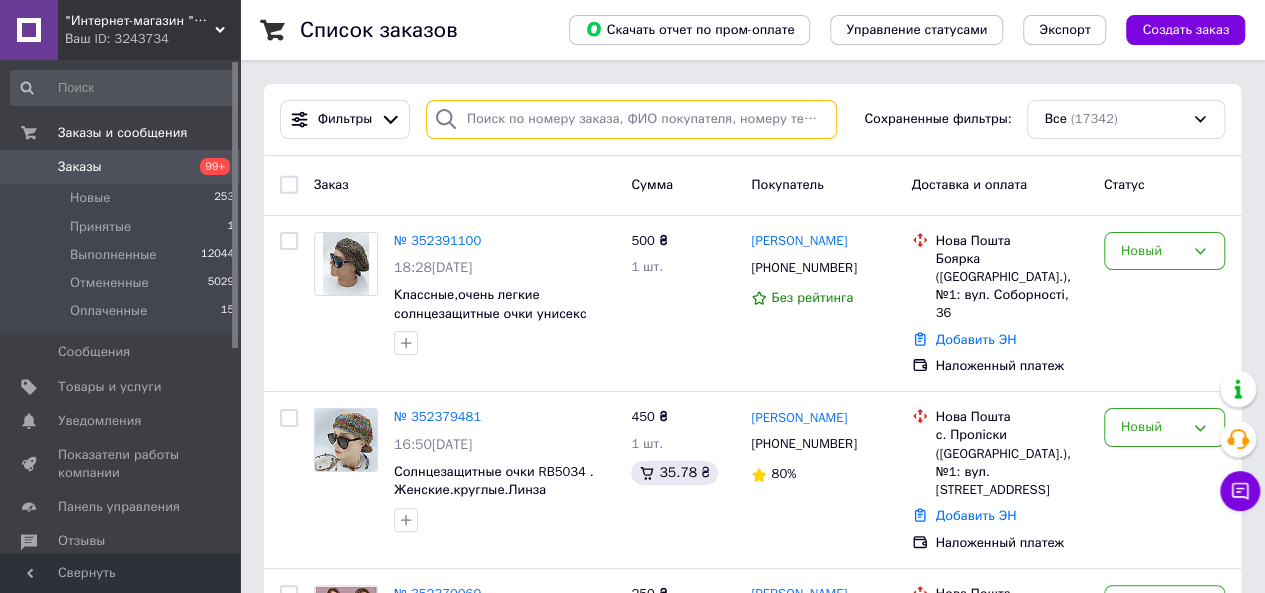 click at bounding box center (631, 119) 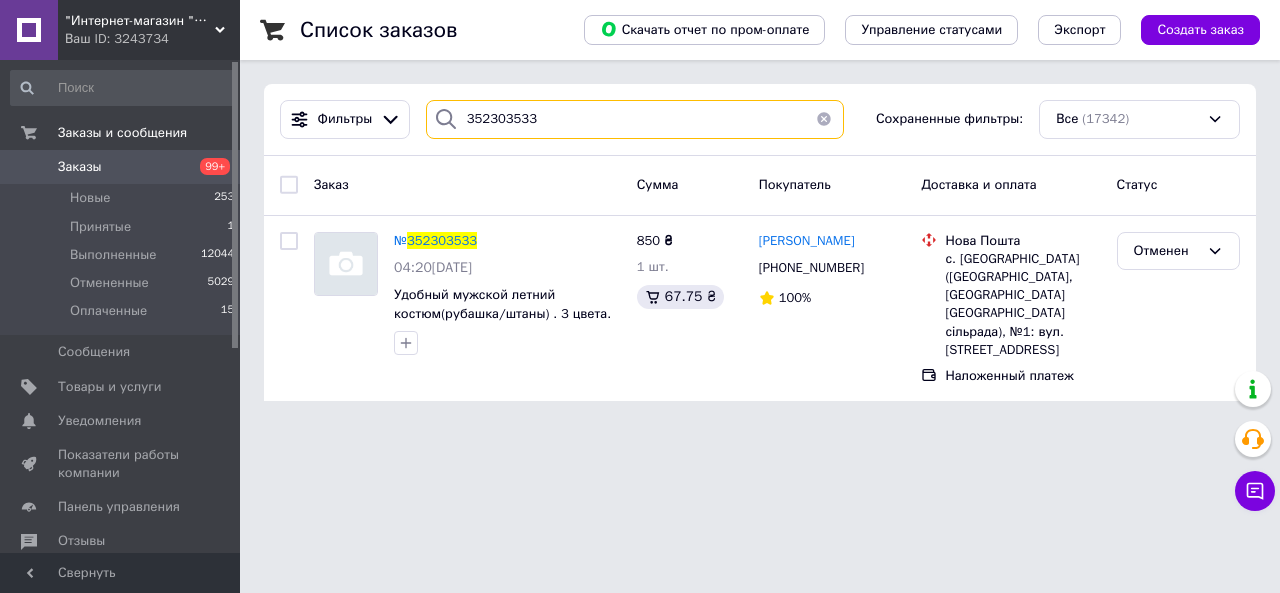 type on "352303533" 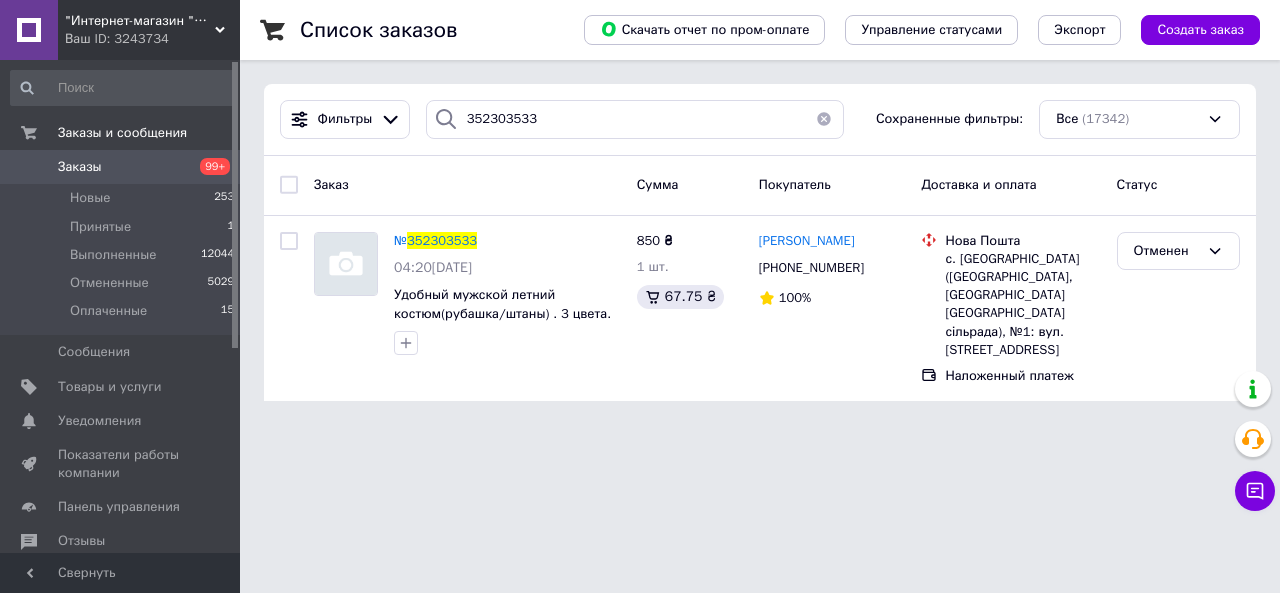 click on "Заказы" at bounding box center [121, 167] 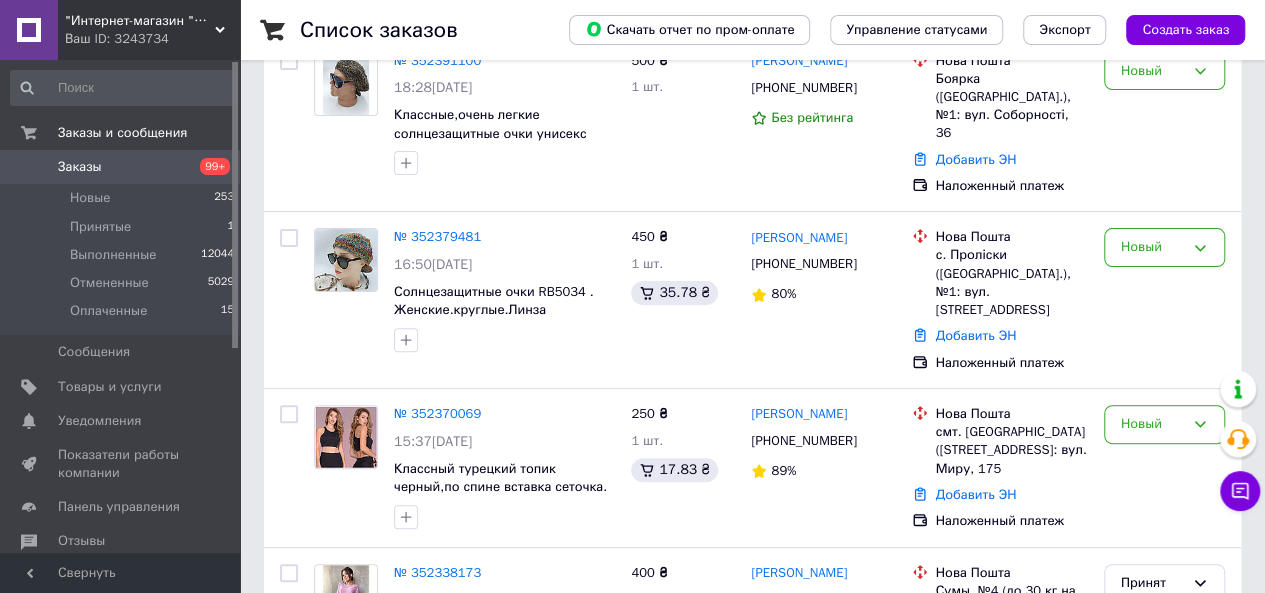 scroll, scrollTop: 200, scrollLeft: 0, axis: vertical 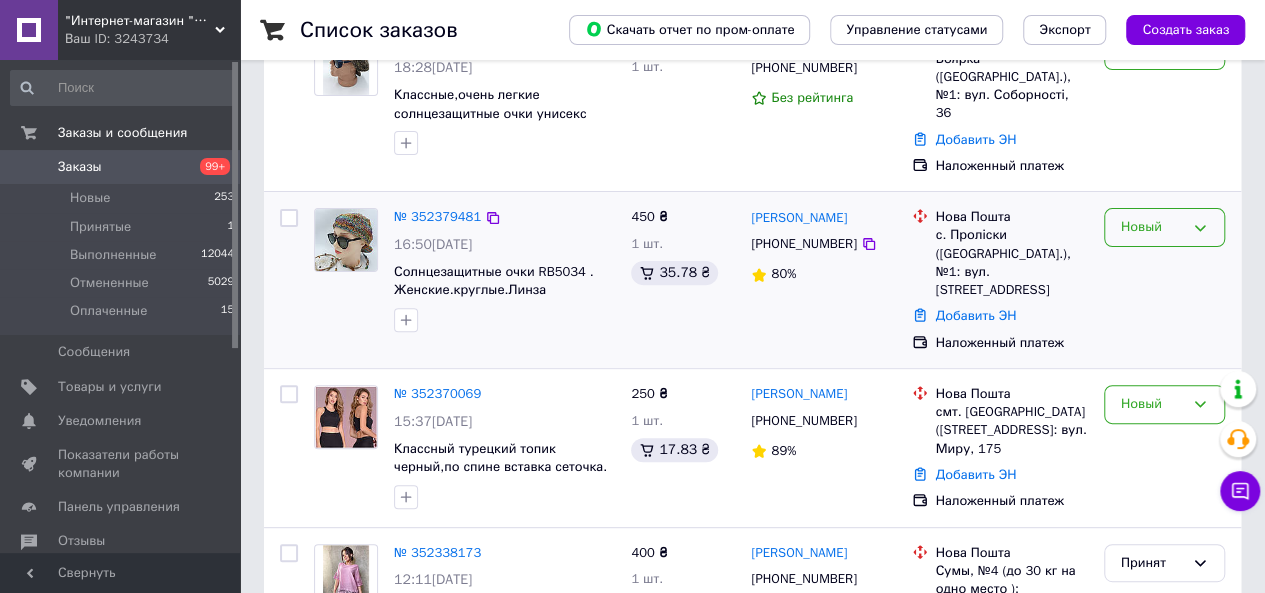 click on "Новый" at bounding box center (1152, 227) 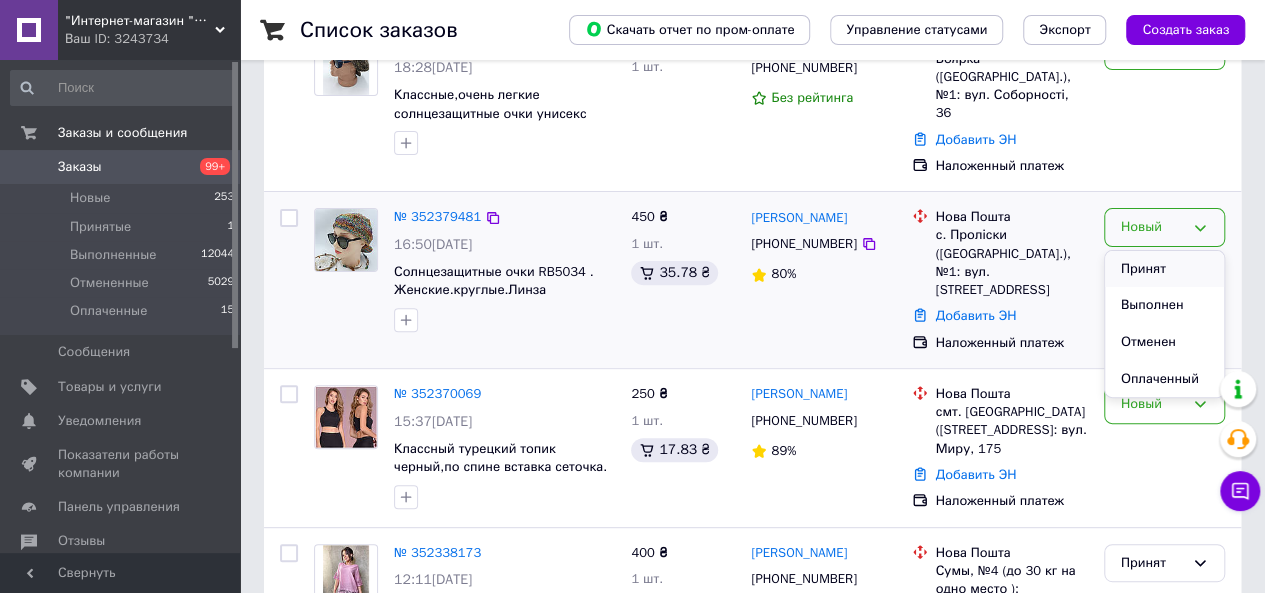 click on "Принят" at bounding box center [1164, 269] 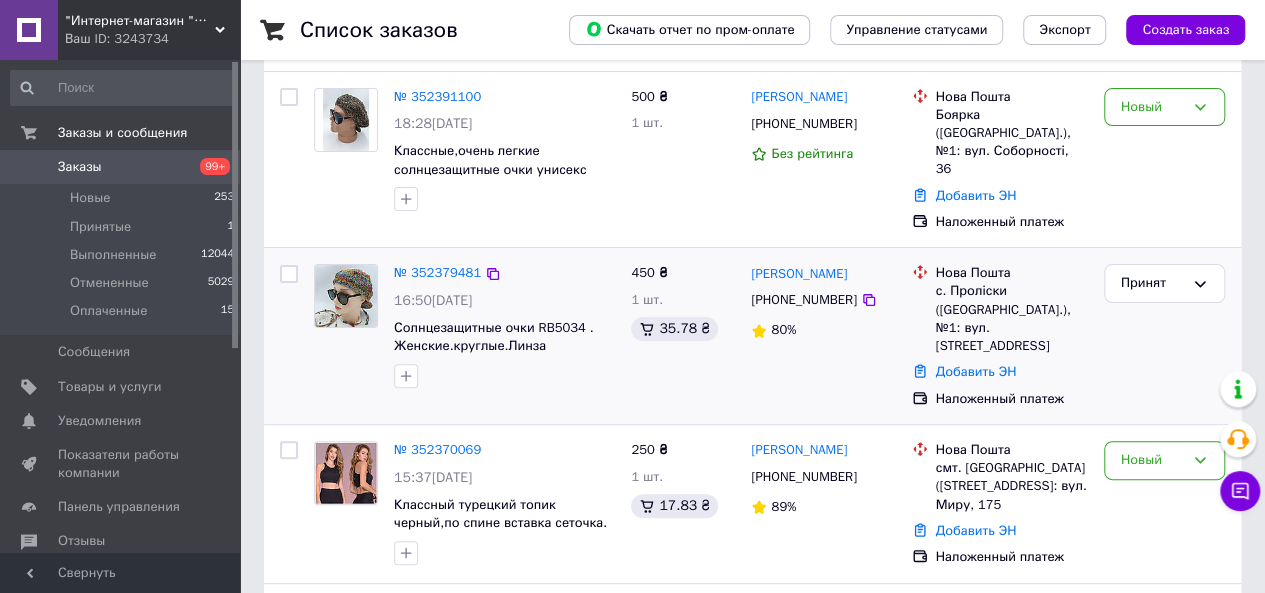 scroll, scrollTop: 100, scrollLeft: 0, axis: vertical 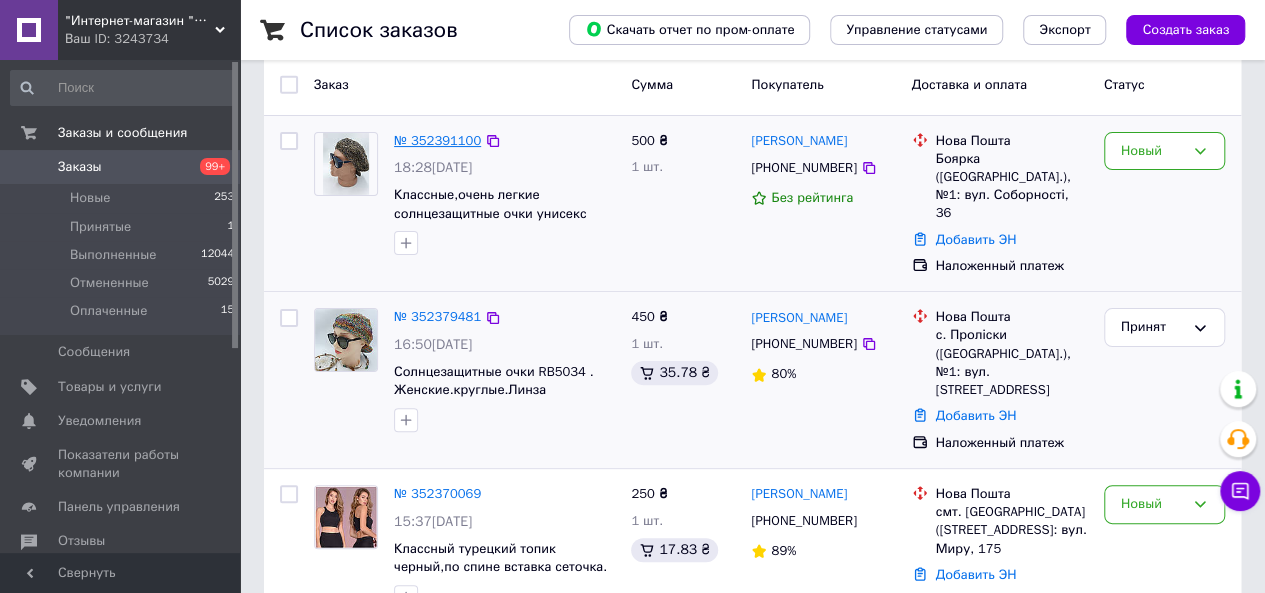 click on "№ 352391100" at bounding box center [437, 140] 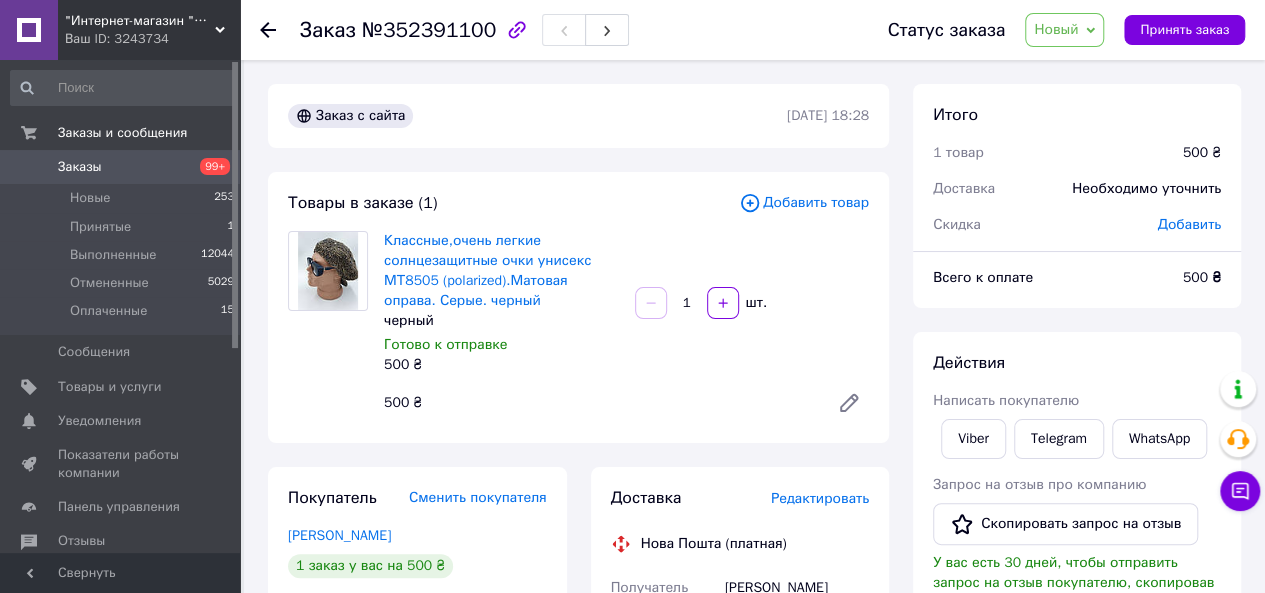 scroll, scrollTop: 0, scrollLeft: 0, axis: both 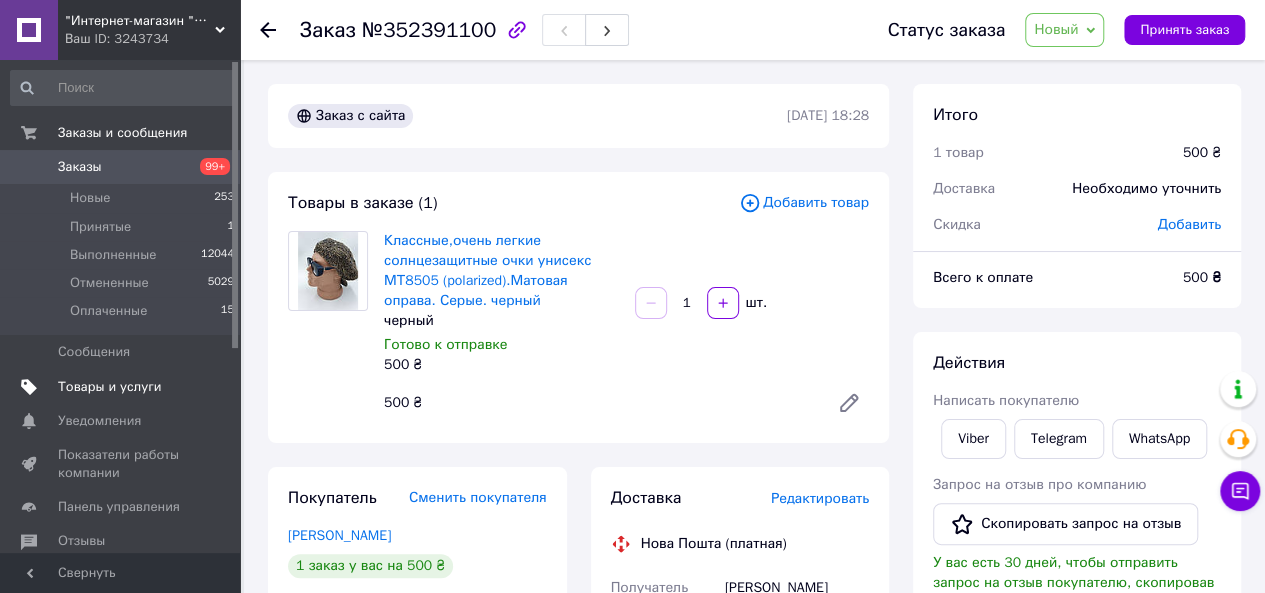 click on "Товары и услуги" at bounding box center [123, 387] 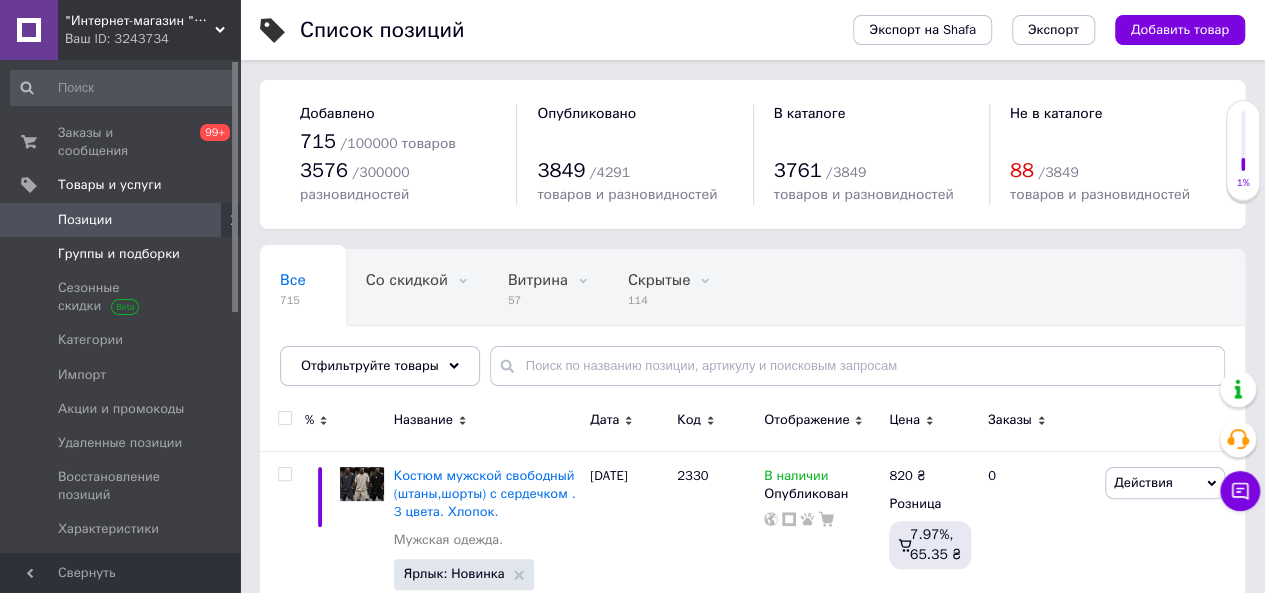 click on "Группы и подборки" at bounding box center [119, 254] 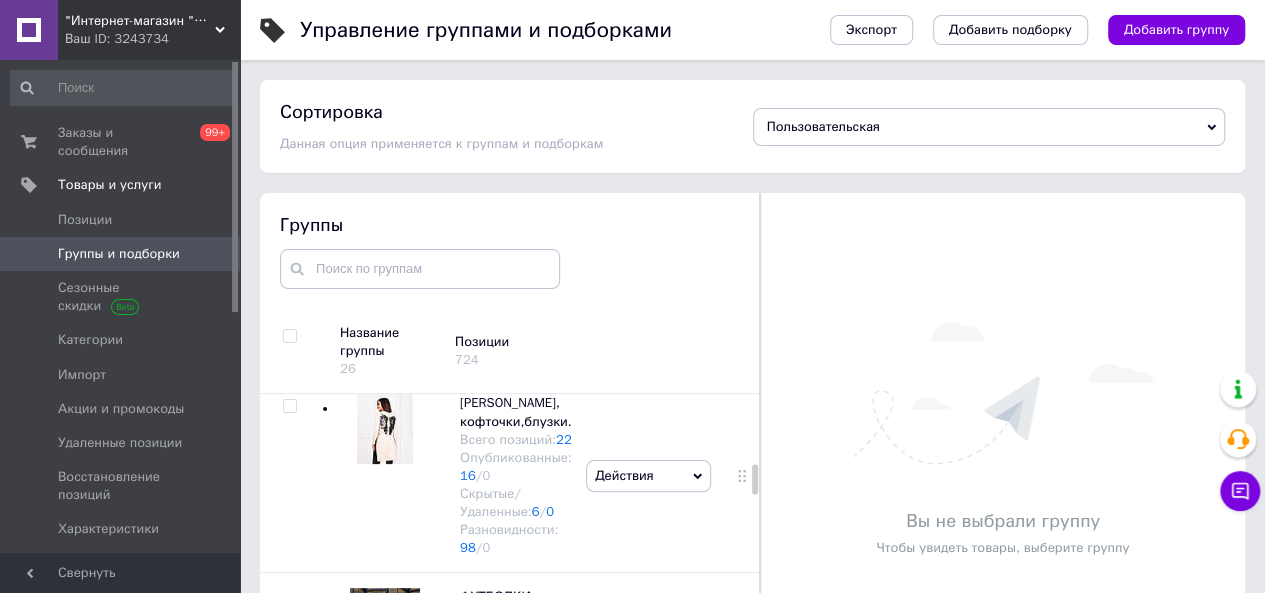 scroll, scrollTop: 1300, scrollLeft: 0, axis: vertical 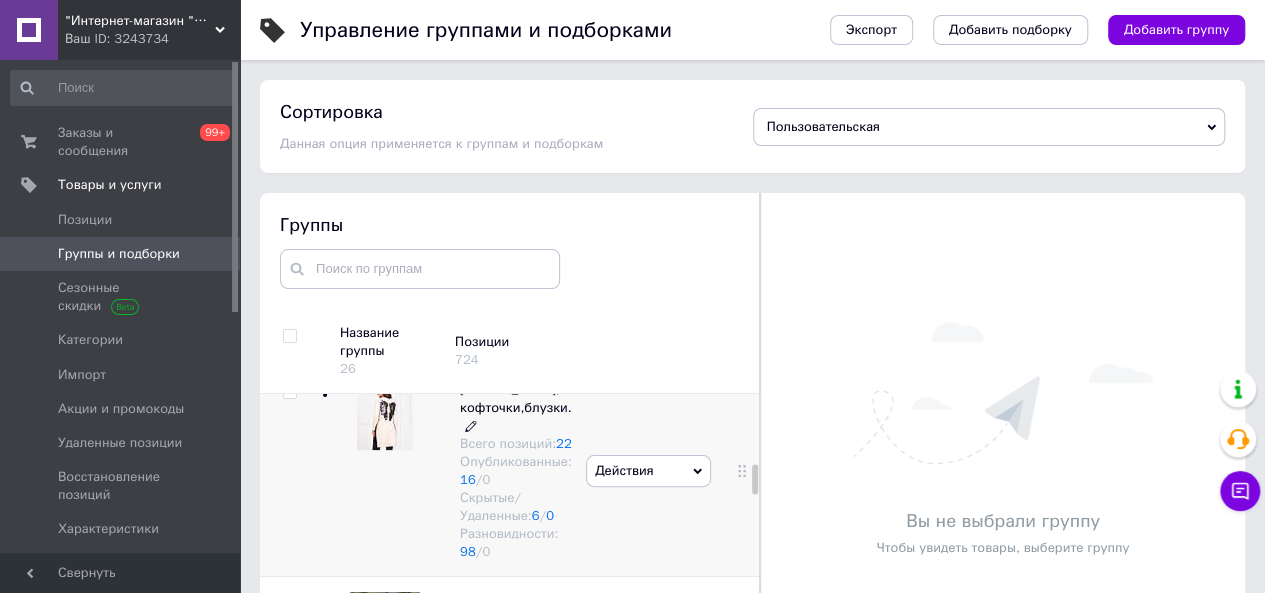click on "[PERSON_NAME], кофточки,блузки." at bounding box center [516, 397] 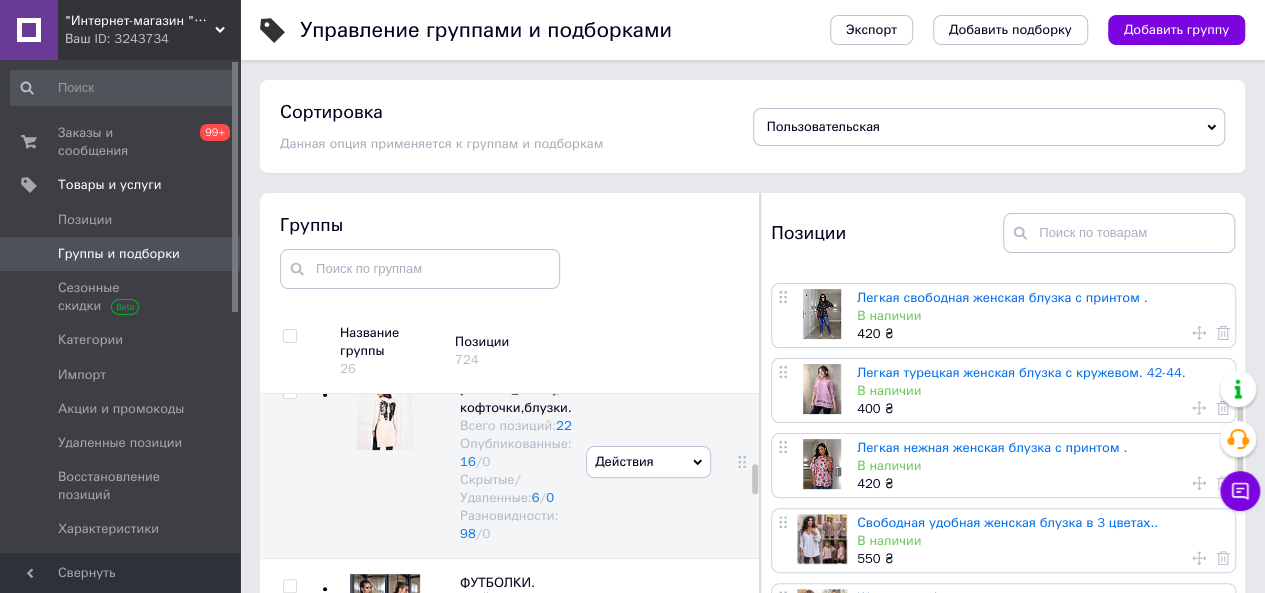 scroll, scrollTop: 500, scrollLeft: 0, axis: vertical 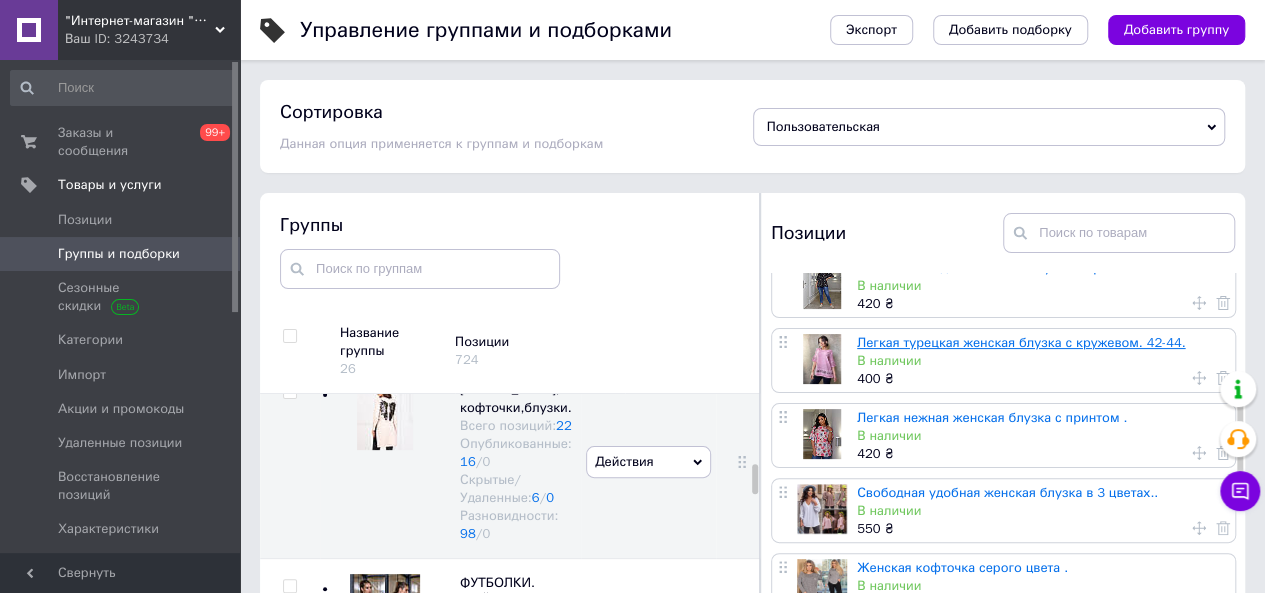 click on "Легкая  турецкая женская блузка с кружевом.    42-44." at bounding box center (1021, 342) 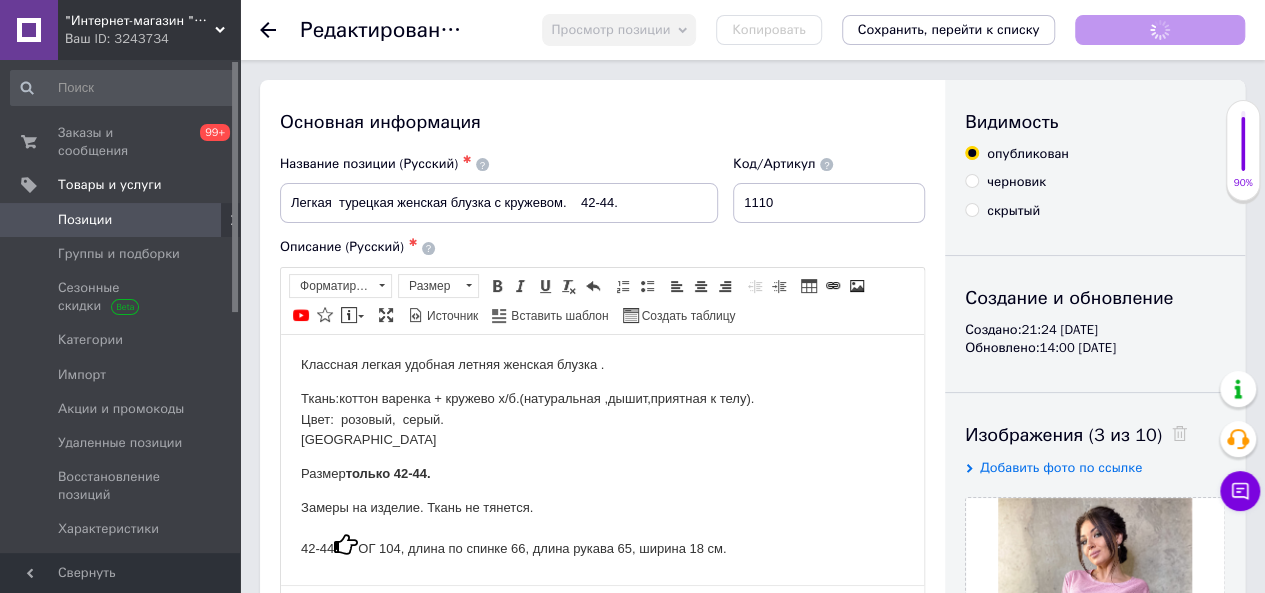 scroll, scrollTop: 0, scrollLeft: 0, axis: both 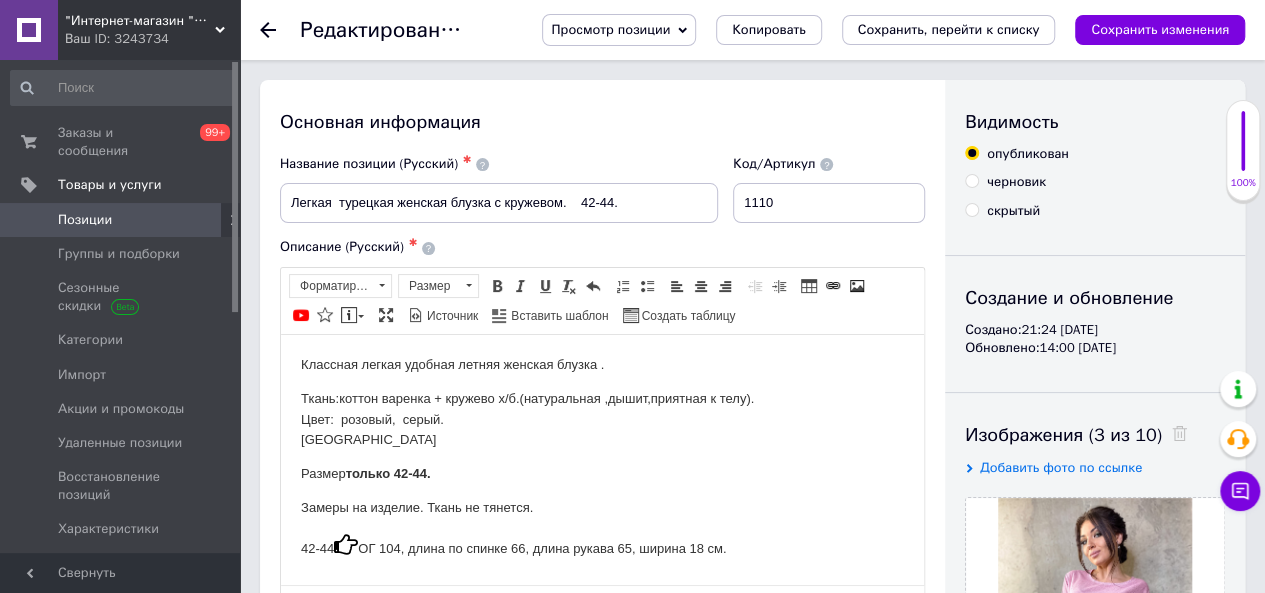 click on "скрытый" at bounding box center (971, 209) 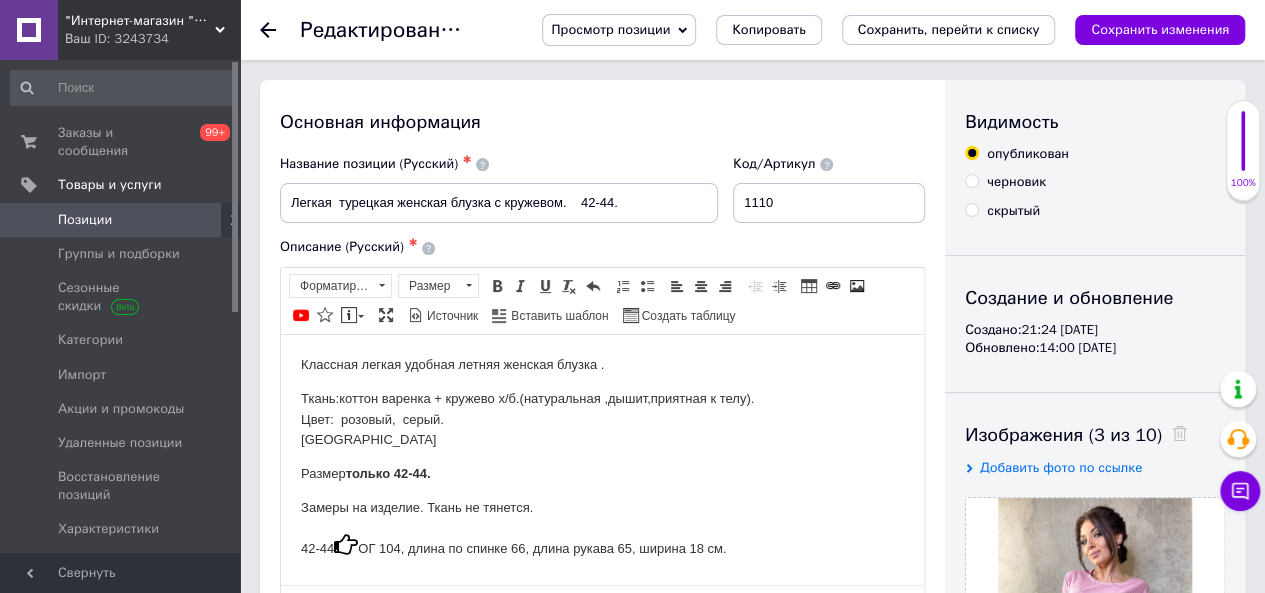 radio on "true" 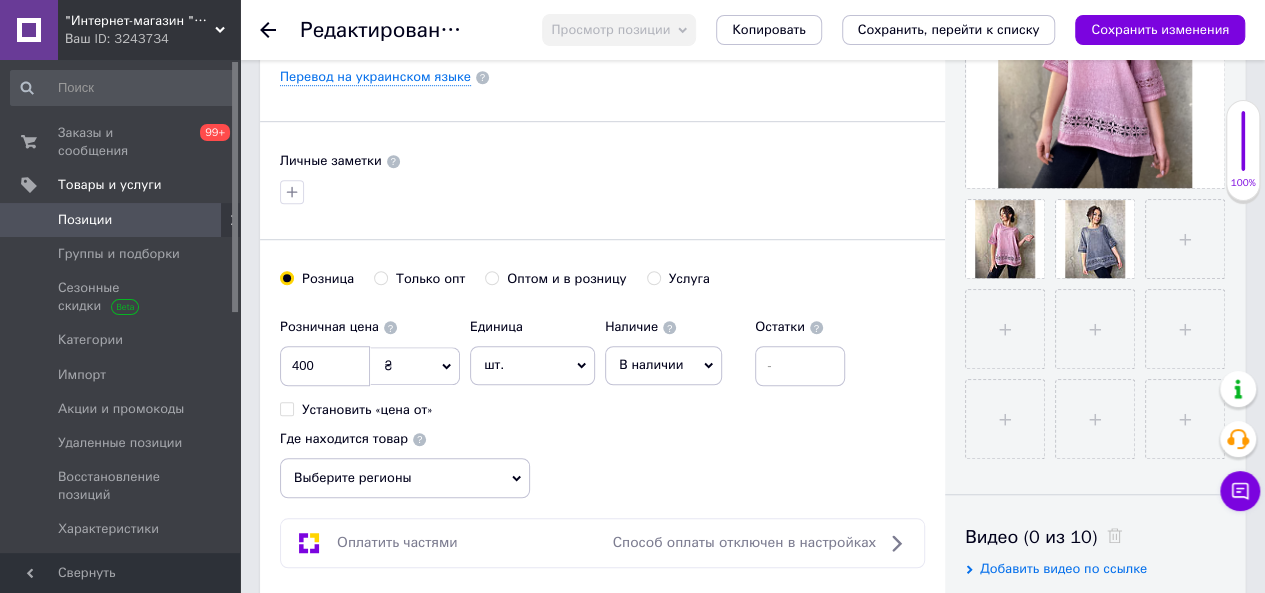 scroll, scrollTop: 600, scrollLeft: 0, axis: vertical 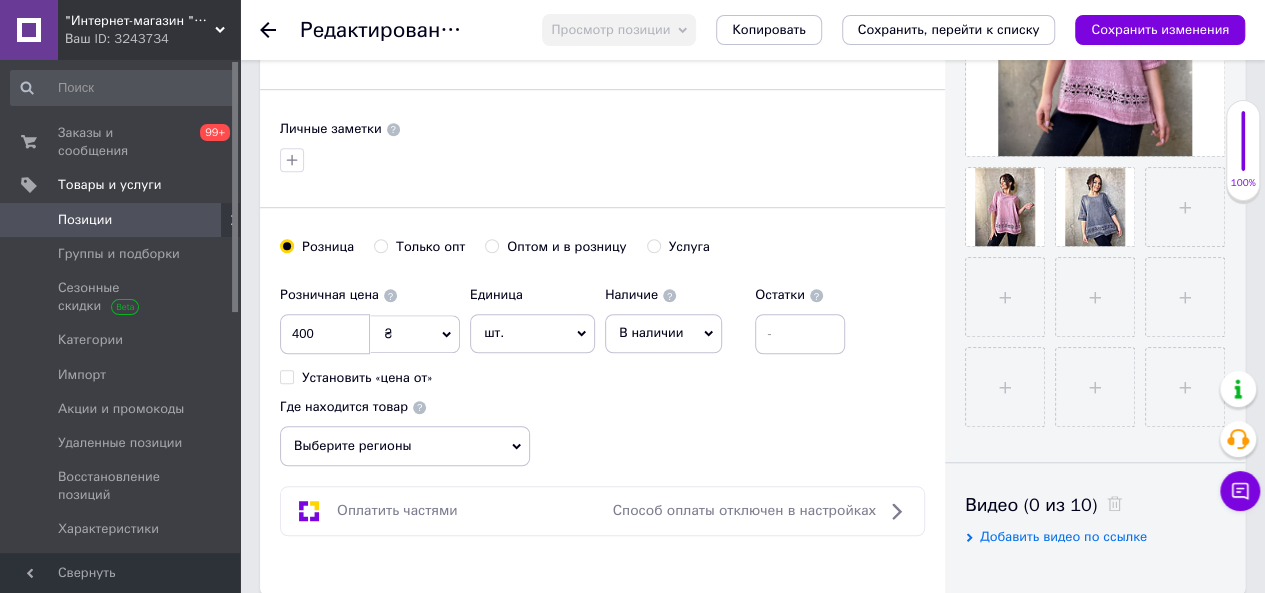 click on "В наличии" at bounding box center (663, 333) 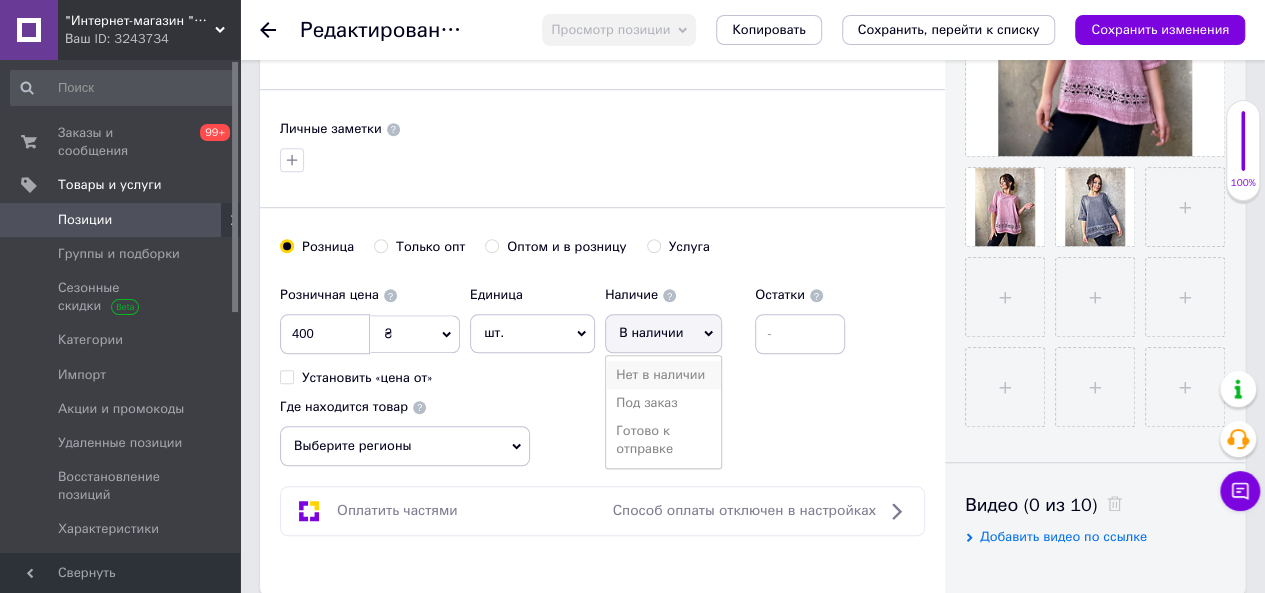 click on "Нет в наличии" at bounding box center [663, 375] 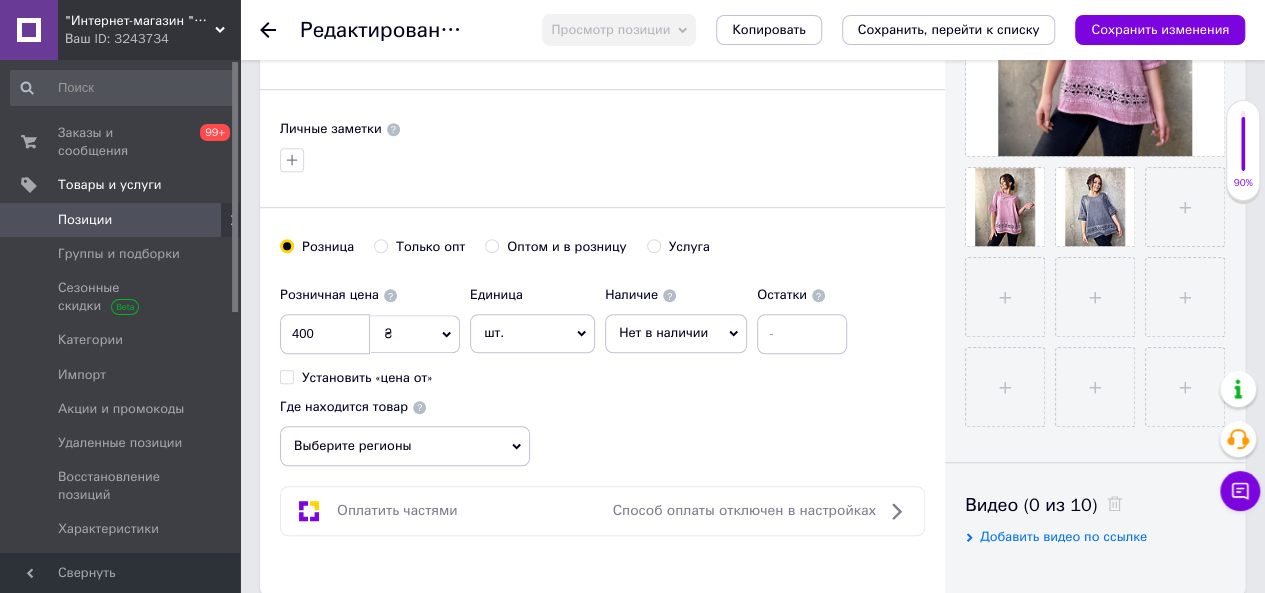 click on "Розничная цена 400 ₴ $ € CHF £ ¥ PLN ₸ MDL HUF KGS CN¥ TRY ₩ lei Установить «цена от» Единица шт. Популярное комплект упаковка кв.м пара м кг пог.м услуга т а автоцистерна ампула б баллон банка блистер бобина бочка бут бухта в ватт ведро выезд г г га гигакалория год гр/кв.м д дал два месяца день доза е еврокуб ед. к кВт канистра карат кв.дм кв.м кв.см кв.фут квартал кг кг/кв.м км колесо комплект коробка куб.дм куб.м л л лист м м мВт месяц мешок минута мл мм моток н набор неделя номер о объект п паллетоместо пара партия пач пог.м полгода посевная единица птицеместо р рейс рулон с т" at bounding box center [568, 331] 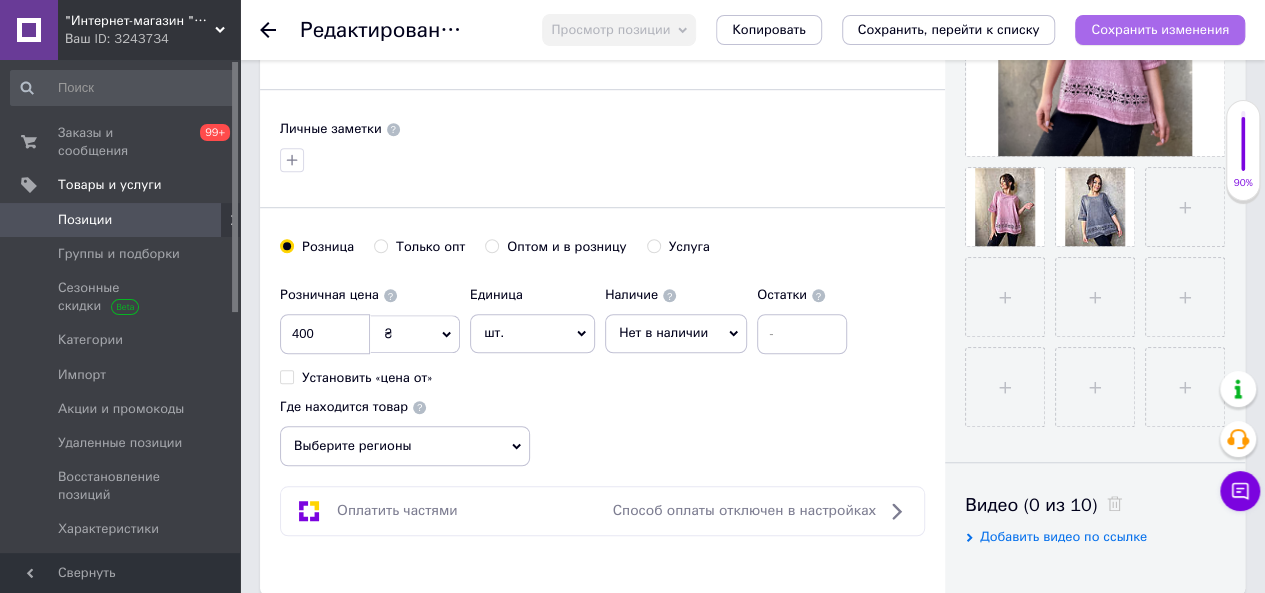 click on "Сохранить изменения" at bounding box center [1160, 29] 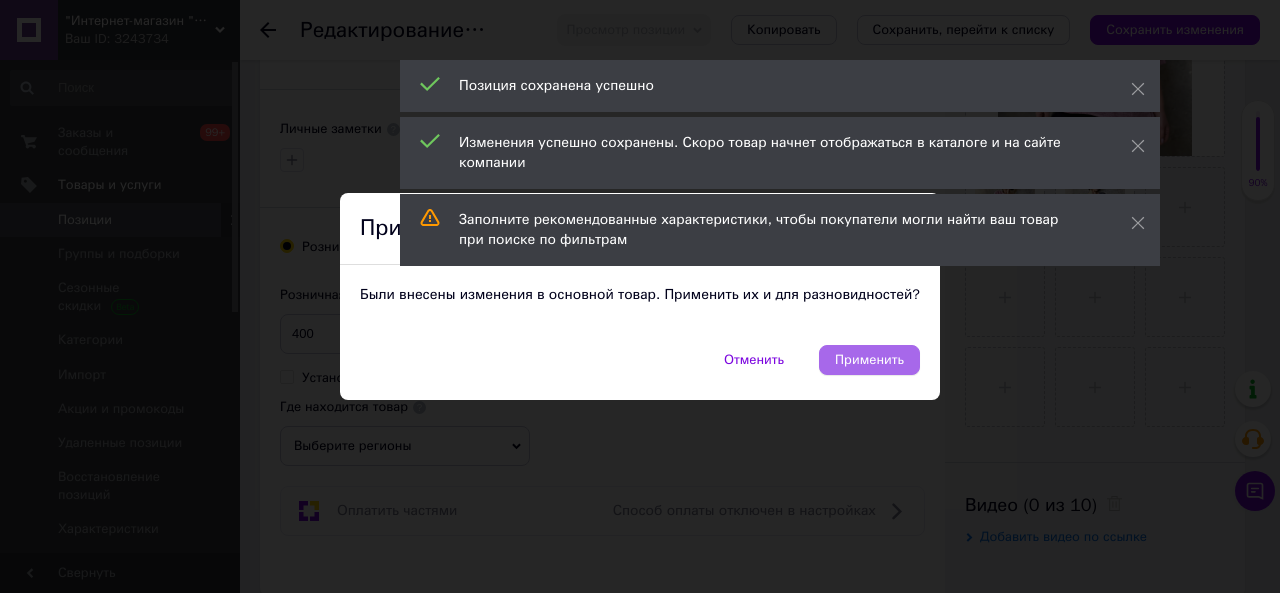 click on "Применить" at bounding box center (869, 360) 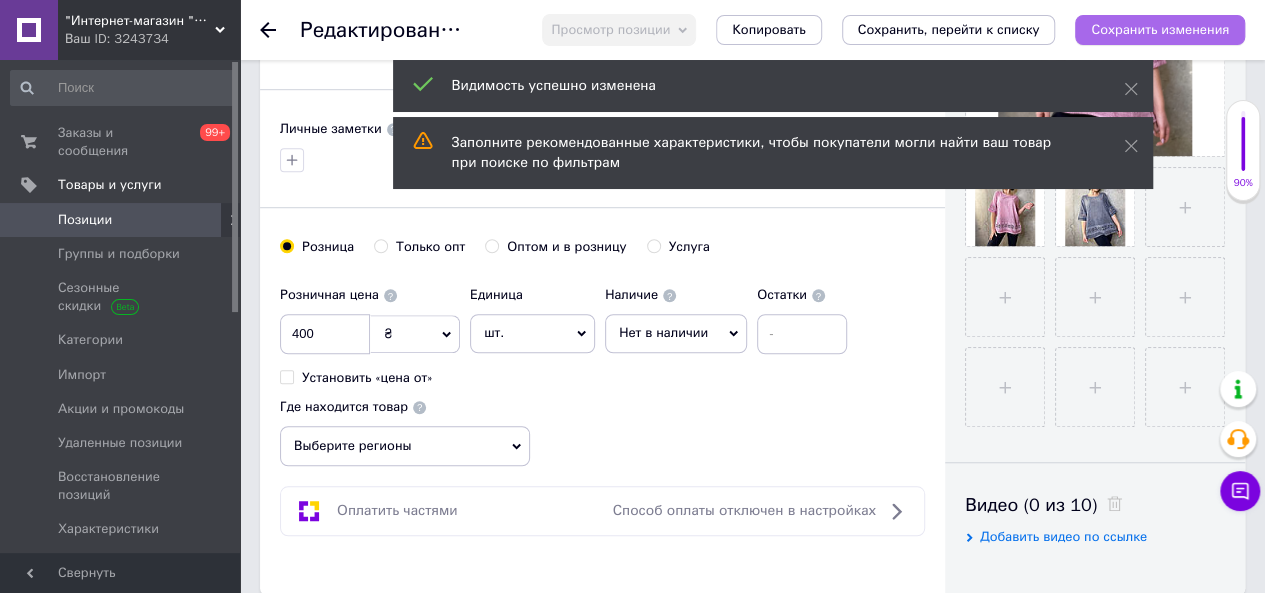 click on "Сохранить изменения" at bounding box center [1160, 29] 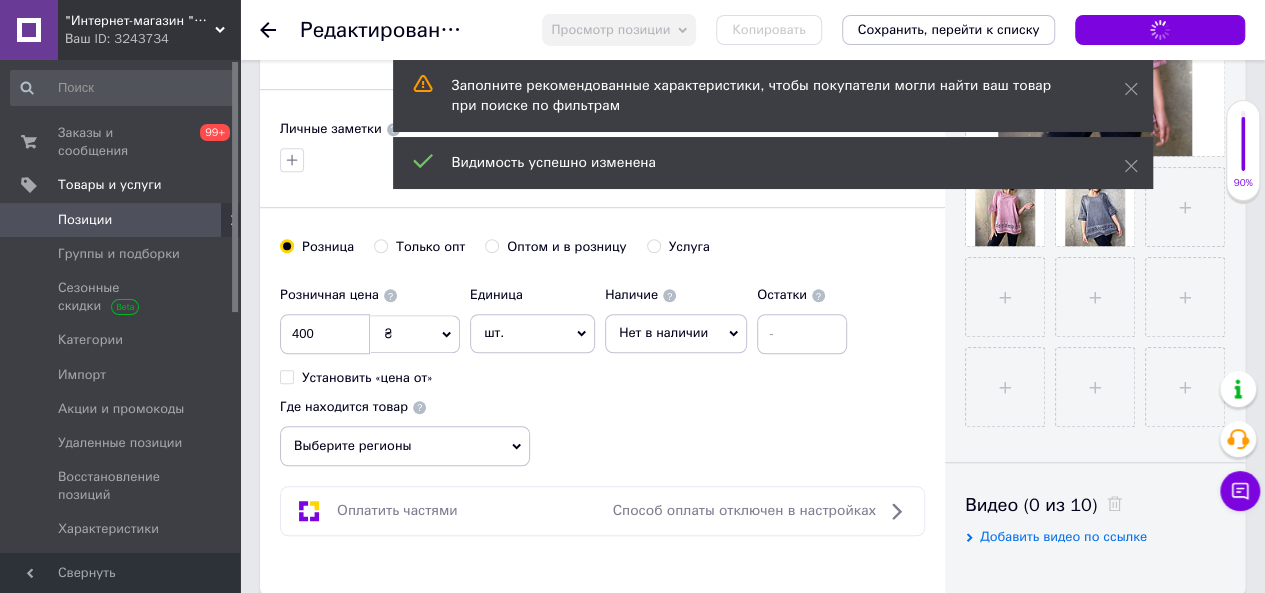 checkbox on "false" 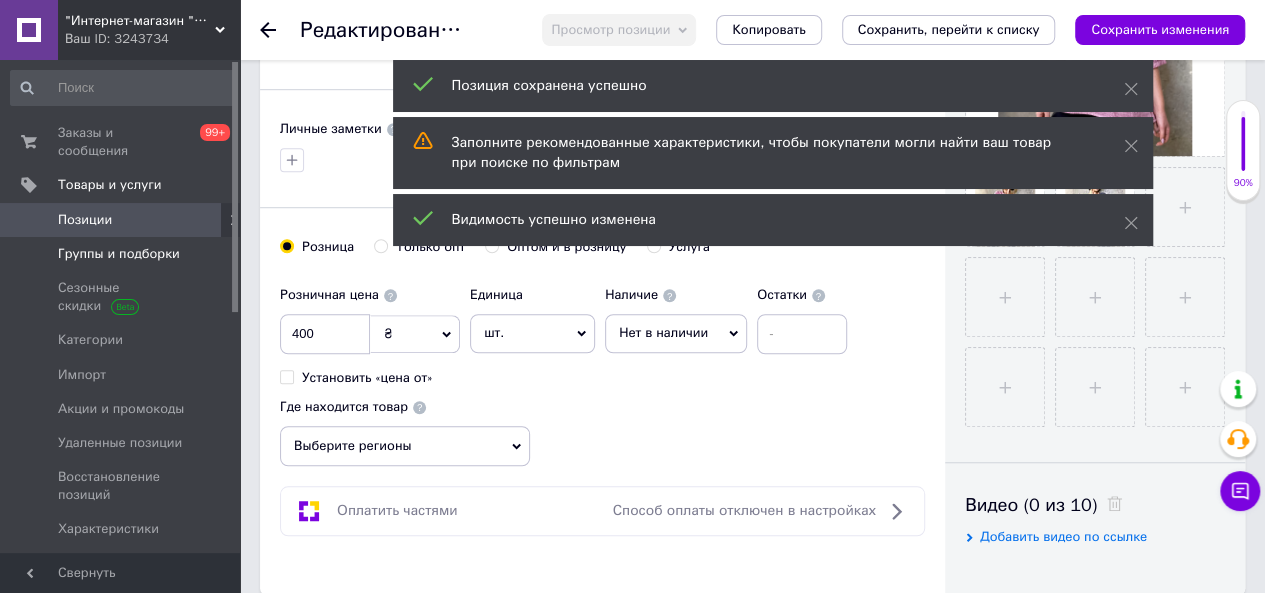 click on "Группы и подборки" at bounding box center [119, 254] 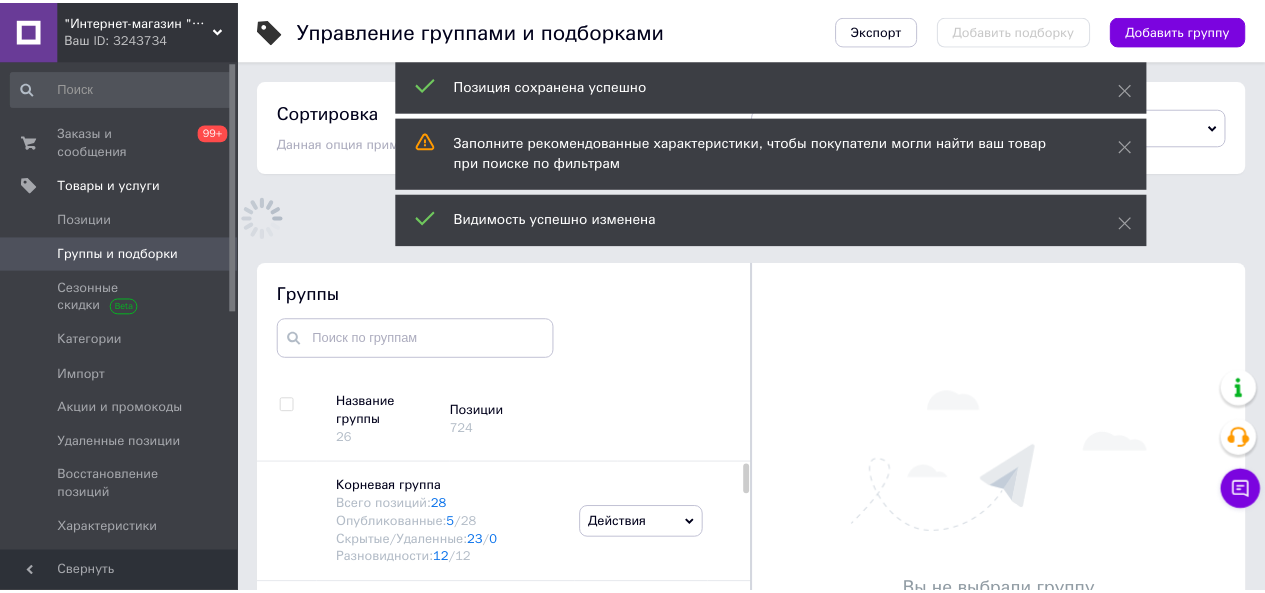 scroll, scrollTop: 50, scrollLeft: 0, axis: vertical 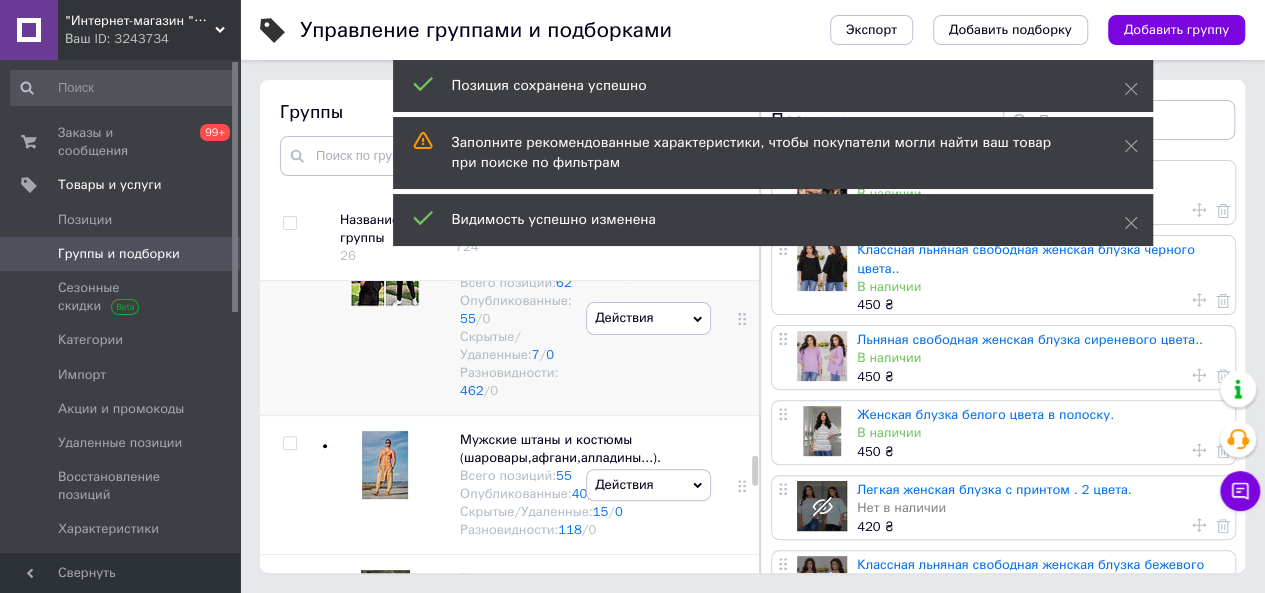 click on "Мужская  одежда." at bounding box center [514, 245] 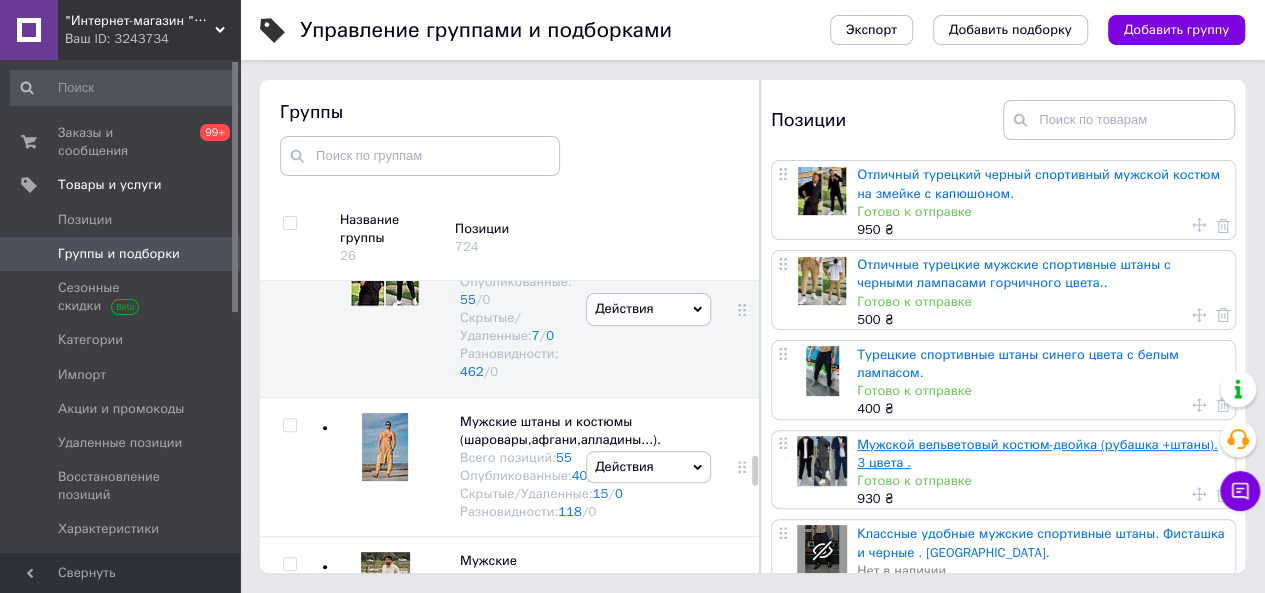 click on "Мужской  вельветовый  костюм-двойка (рубашка +штаны). 3 цвета ." at bounding box center [1037, 453] 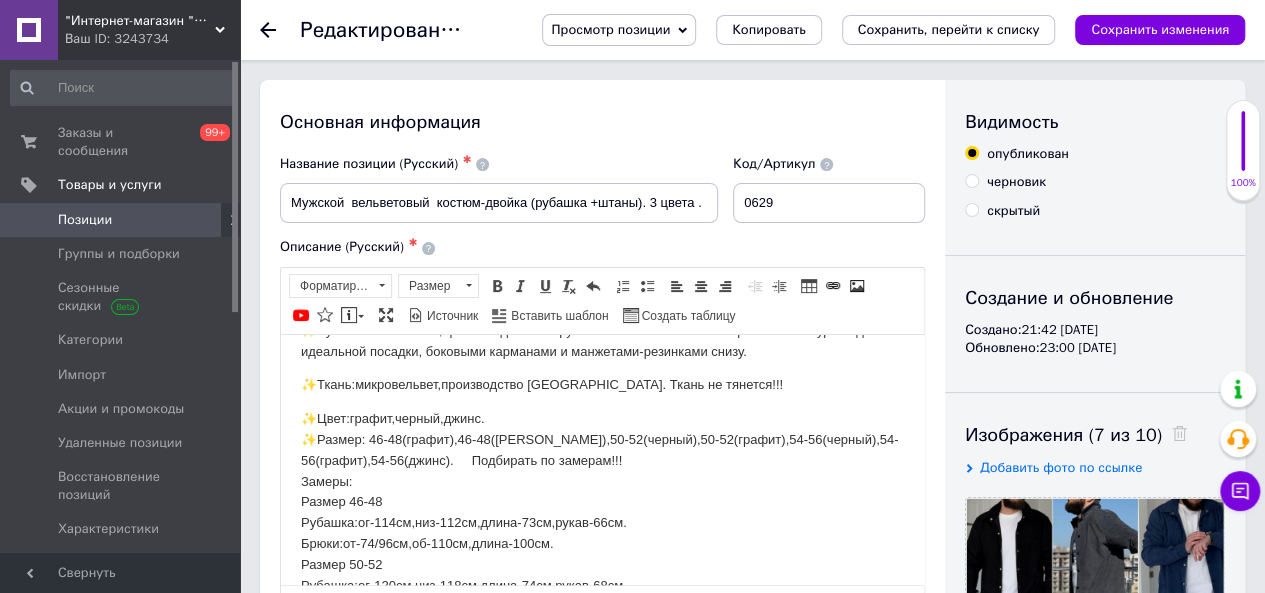 scroll, scrollTop: 100, scrollLeft: 0, axis: vertical 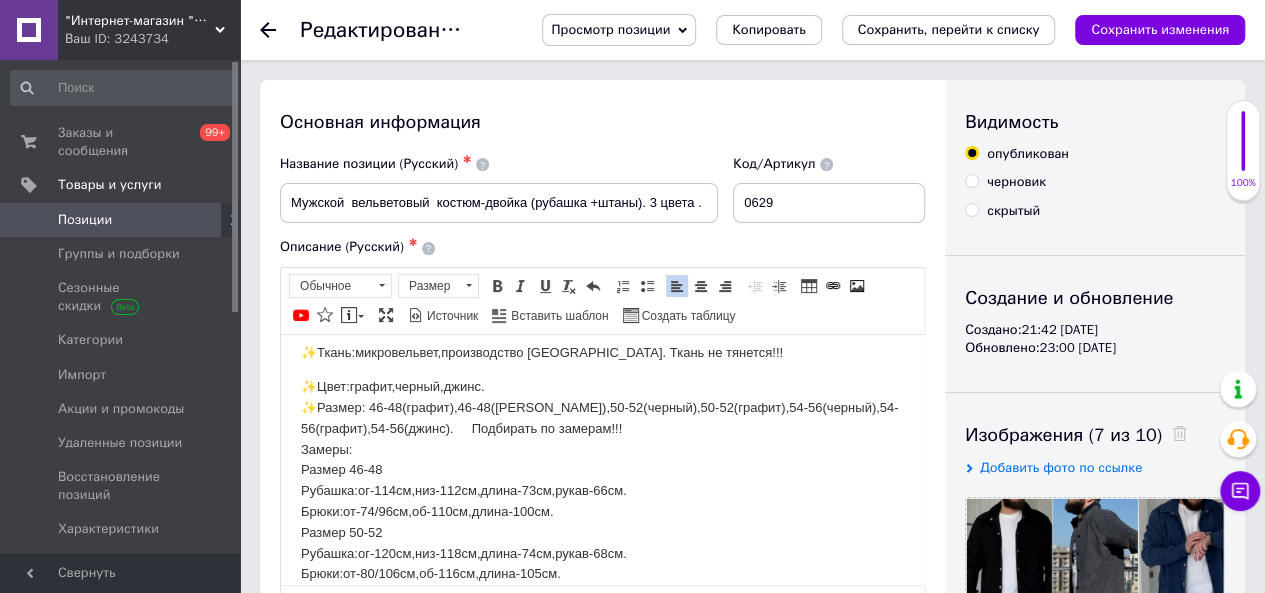 click on "✨Цвет:графит,черный,джинс. ✨Размер: 46-48(графит),46-48([PERSON_NAME]),50-52(черный),50-52(графит),54-56(черный),54-56(графит),54-56(джинс).     Подбирать по замерам!!! Замеры: Размер 46-48 Рубашка:ог-114см,низ-112см,длина-73см,рукав-66см. Брюки:от-74/96см,об-110см,длина-100см. Размер 50-52 Рубашка:ог-120см,низ-118см,длина-74см,рукав-68см. Брюки:от-80/106см,об-116см,длина-105см. Размер 54-56 Рубашка:ог-130см,низ-128см,длина-75см,рукав-69см. Брюки:от-86/116см,об-122см,длина-106см." at bounding box center [602, 511] 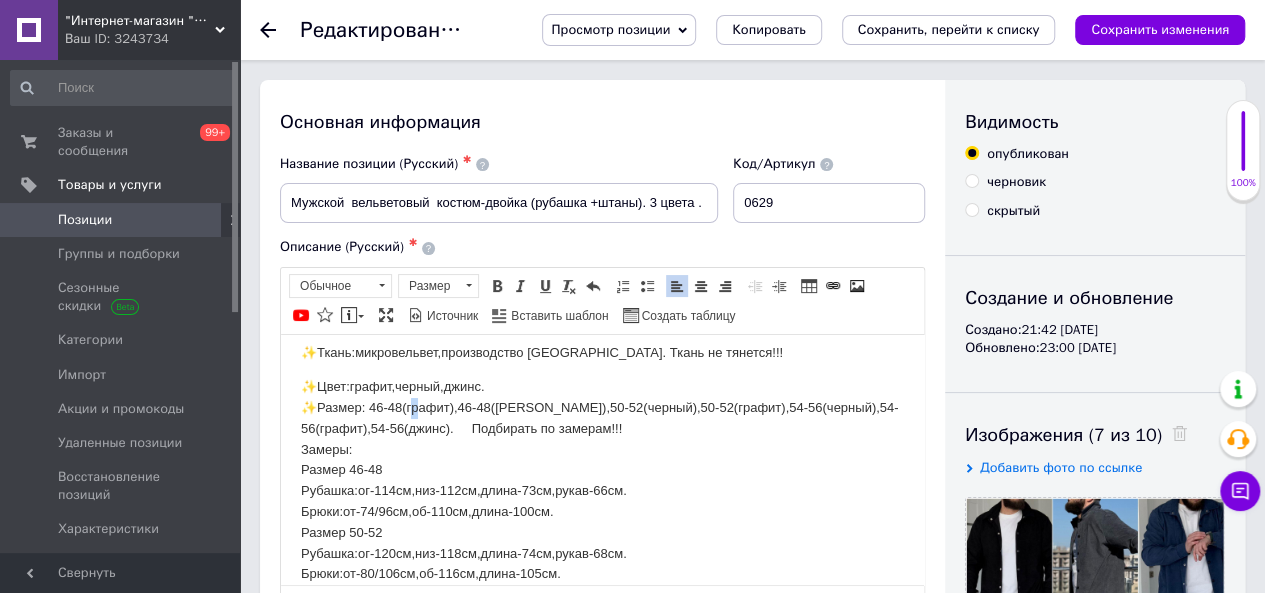 click on "✨Цвет:графит,черный,джинс. ✨Размер: 46-48(графит),46-48([PERSON_NAME]),50-52(черный),50-52(графит),54-56(черный),54-56(графит),54-56(джинс).     Подбирать по замерам!!! Замеры: Размер 46-48 Рубашка:ог-114см,низ-112см,длина-73см,рукав-66см. Брюки:от-74/96см,об-110см,длина-100см. Размер 50-52 Рубашка:ог-120см,низ-118см,длина-74см,рукав-68см. Брюки:от-80/106см,об-116см,длина-105см. Размер 54-56 Рубашка:ог-130см,низ-128см,длина-75см,рукав-69см. Брюки:от-86/116см,об-122см,длина-106см." at bounding box center (602, 511) 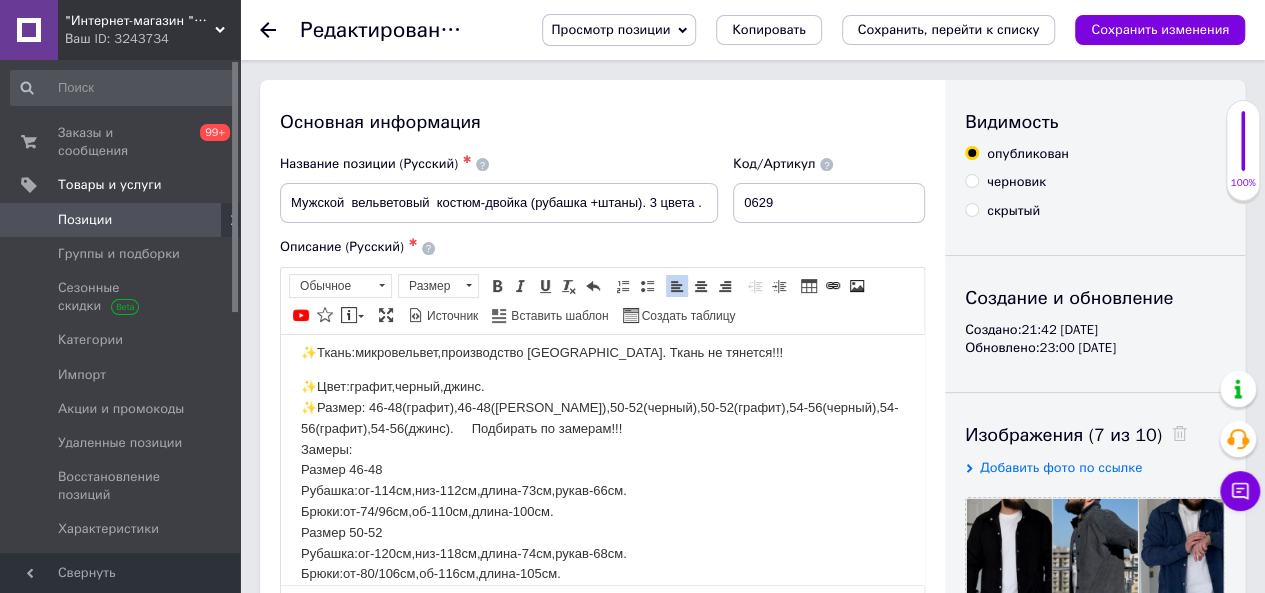 click on "✨Цвет:графит,черный,джинс. ✨Размер: 46-48(графит),46-48([PERSON_NAME]),50-52(черный),50-52(графит),54-56(черный),54-56(графит),54-56(джинс).     Подбирать по замерам!!! Замеры: Размер 46-48 Рубашка:ог-114см,низ-112см,длина-73см,рукав-66см. Брюки:от-74/96см,об-110см,длина-100см. Размер 50-52 Рубашка:ог-120см,низ-118см,длина-74см,рукав-68см. Брюки:от-80/106см,об-116см,длина-105см. Размер 54-56 Рубашка:ог-130см,низ-128см,длина-75см,рукав-69см. Брюки:от-86/116см,об-122см,длина-106см." at bounding box center (602, 511) 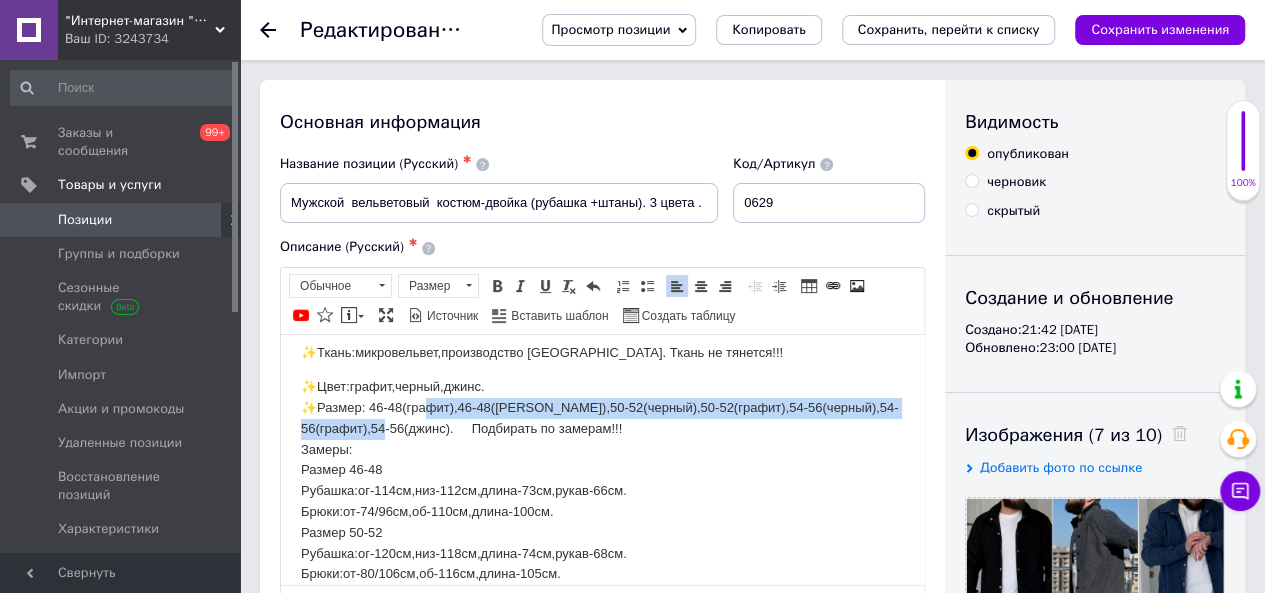 click on "✨Цвет:графит,черный,джинс. ✨Размер: 46-48(графит),46-48([PERSON_NAME]),50-52(черный),50-52(графит),54-56(черный),54-56(графит),54-56(джинс).     Подбирать по замерам!!! Замеры: Размер 46-48 Рубашка:ог-114см,низ-112см,длина-73см,рукав-66см. Брюки:от-74/96см,об-110см,длина-100см. Размер 50-52 Рубашка:ог-120см,низ-118см,длина-74см,рукав-68см. Брюки:от-80/106см,об-116см,длина-105см. Размер 54-56 Рубашка:ог-130см,низ-128см,длина-75см,рукав-69см. Брюки:от-86/116см,об-122см,длина-106см." at bounding box center (602, 511) 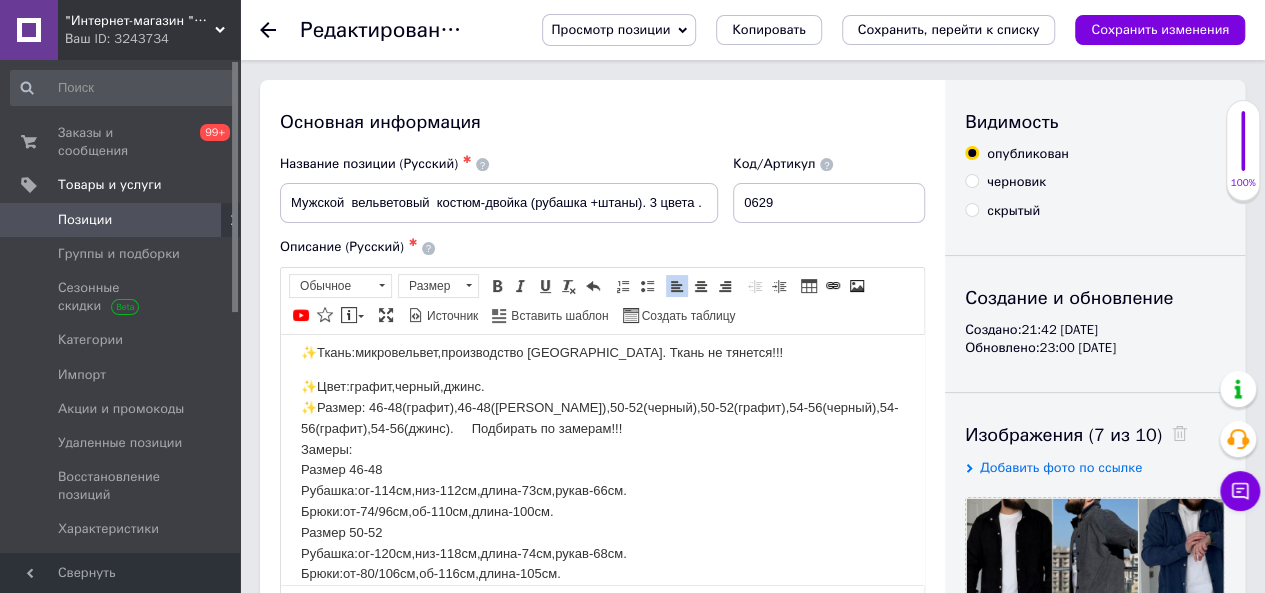 click on "✨Цвет:графит,черный,джинс. ✨Размер: 46-48(графит),46-48([PERSON_NAME]),50-52(черный),50-52(графит),54-56(черный),54-56(графит),54-56(джинс).     Подбирать по замерам!!! Замеры: Размер 46-48 Рубашка:ог-114см,низ-112см,длина-73см,рукав-66см. Брюки:от-74/96см,об-110см,длина-100см. Размер 50-52 Рубашка:ог-120см,низ-118см,длина-74см,рукав-68см. Брюки:от-80/106см,об-116см,длина-105см. Размер 54-56 Рубашка:ог-130см,низ-128см,длина-75см,рукав-69см. Брюки:от-86/116см,об-122см,длина-106см." at bounding box center (602, 511) 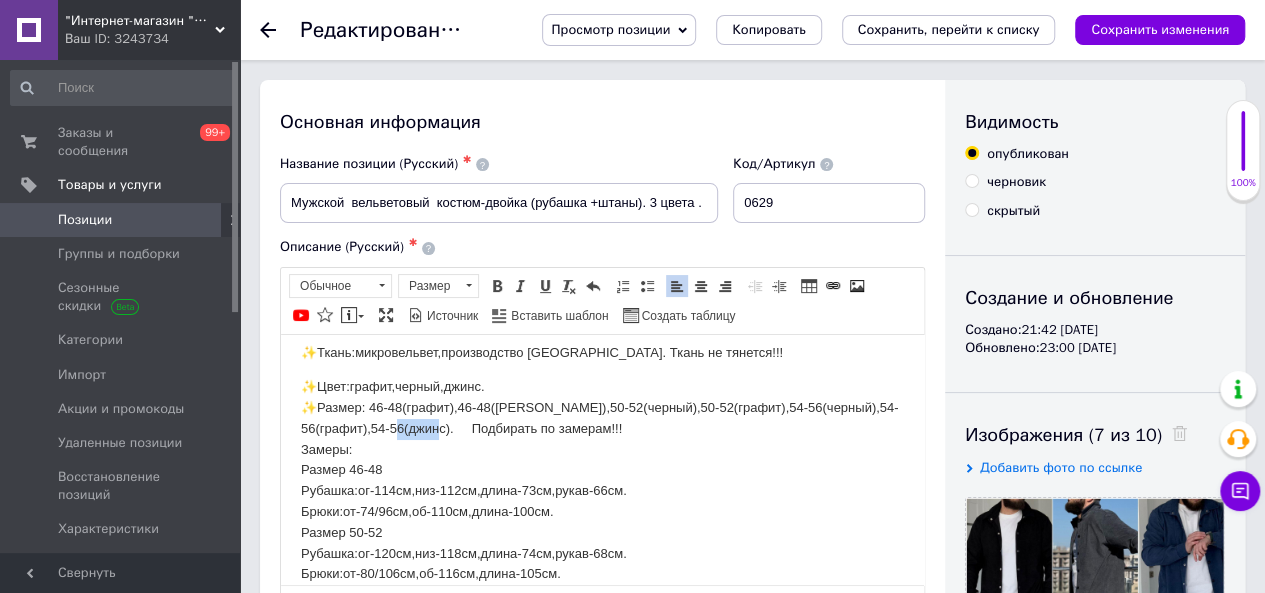 click on "✨Цвет:графит,черный,джинс. ✨Размер: 46-48(графит),46-48([PERSON_NAME]),50-52(черный),50-52(графит),54-56(черный),54-56(графит),54-56(джинс).     Подбирать по замерам!!! Замеры: Размер 46-48 Рубашка:ог-114см,низ-112см,длина-73см,рукав-66см. Брюки:от-74/96см,об-110см,длина-100см. Размер 50-52 Рубашка:ог-120см,низ-118см,длина-74см,рукав-68см. Брюки:от-80/106см,об-116см,длина-105см. Размер 54-56 Рубашка:ог-130см,низ-128см,длина-75см,рукав-69см. Брюки:от-86/116см,об-122см,длина-106см." at bounding box center [602, 511] 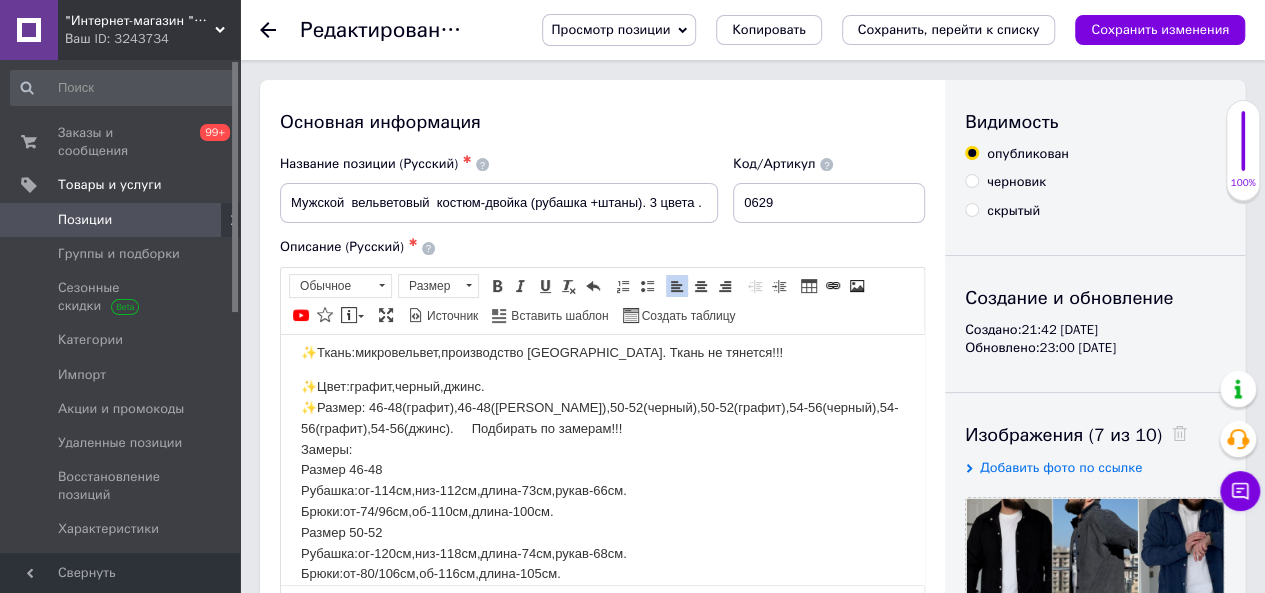 click on "✨Цвет:графит,черный,джинс. ✨Размер: 46-48(графит),46-48([PERSON_NAME]),50-52(черный),50-52(графит),54-56(черный),54-56(графит),54-56(джинс).     Подбирать по замерам!!! Замеры: Размер 46-48 Рубашка:ог-114см,низ-112см,длина-73см,рукав-66см. Брюки:от-74/96см,об-110см,длина-100см. Размер 50-52 Рубашка:ог-120см,низ-118см,длина-74см,рукав-68см. Брюки:от-80/106см,об-116см,длина-105см. Размер 54-56 Рубашка:ог-130см,низ-128см,длина-75см,рукав-69см. Брюки:от-86/116см,об-122см,длина-106см." at bounding box center [602, 511] 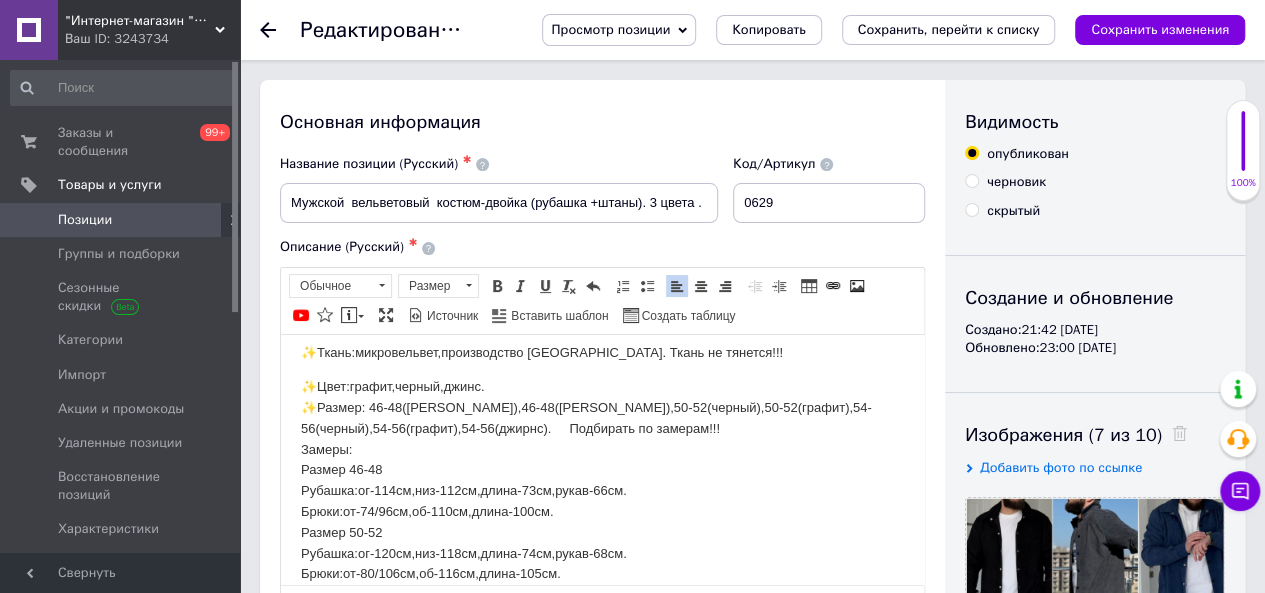 click on "✨Цвет:графит,черный,джинс. ✨Размер: 46-48([PERSON_NAME]),46-48([PERSON_NAME]),50-52(черный),50-52(графит),54-56(черный),54-56(графит),54-56([PERSON_NAME]).     Подбирать по замерам!!! Замеры: Размер 46-48 Рубашка:ог-114см,низ-112см,длина-73см,рукав-66см. Брюки:от-74/96см,об-110см,длина-100см. Размер 50-52 Рубашка:ог-120см,низ-118см,длина-74см,рукав-68см. Брюки:от-80/106см,об-116см,длина-105см. Размер 54-56 Рубашка:ог-130см,низ-128см,длина-75см,рукав-69см. Брюки:от-86/116см,об-122см,длина-106см." at bounding box center [602, 511] 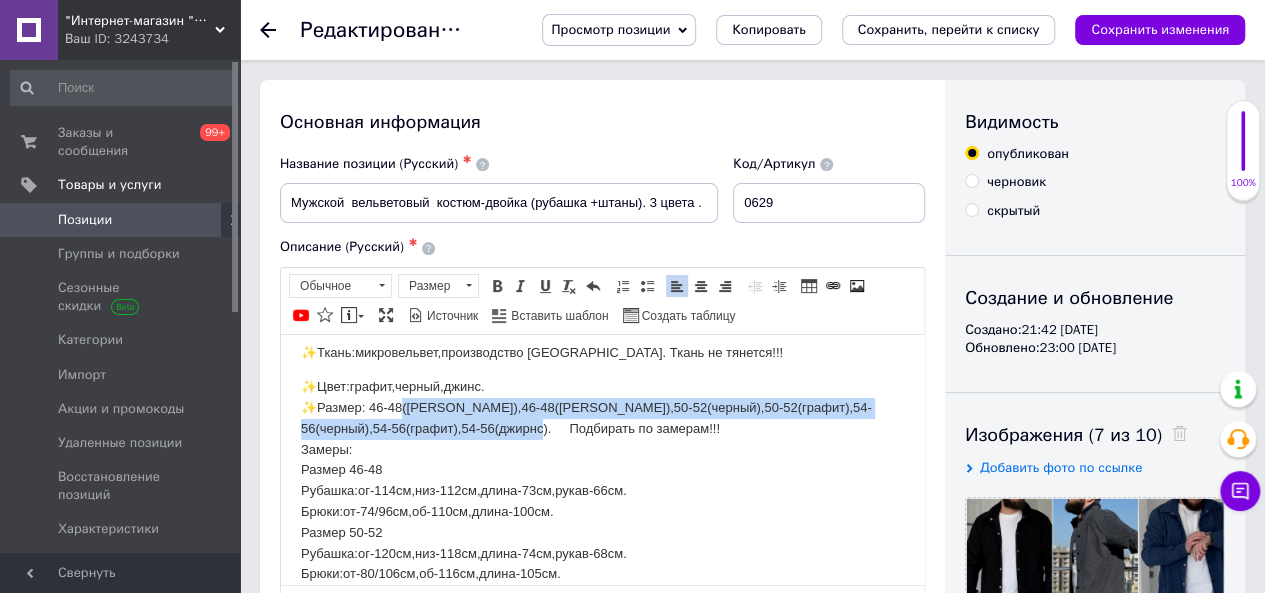 drag, startPoint x: 405, startPoint y: 405, endPoint x: 413, endPoint y: 435, distance: 31.04835 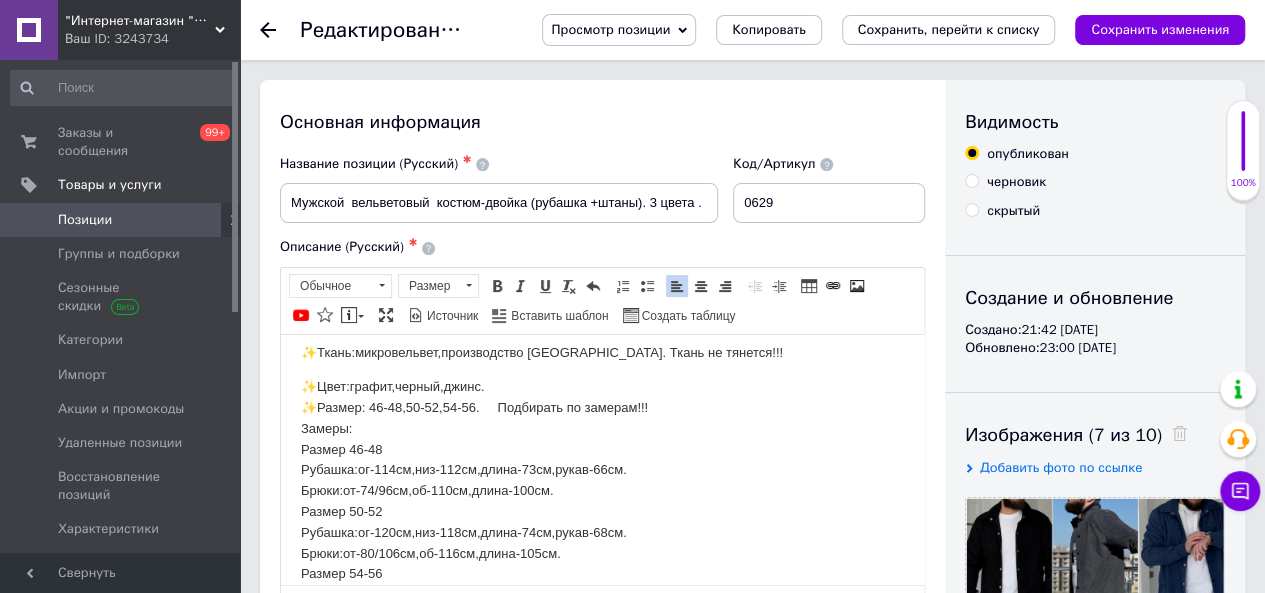 click on "✨Цвет:графит,черный,джинс. ✨Размер: 46-48,50-52,54-56 .     Подбирать по замерам!!! Замеры: Размер 46-48 Рубашка:ог-114см,низ-112см,длина-73см,рукав-66см. Брюки:от-74/96см,об-110см,длина-100см. Размер 50-52 Рубашка:ог-120см,низ-118см,длина-74см,рукав-68см. Брюки:от-80/106см,об-116см,длина-105см. Размер 54-56 Рубашка:ог-130см,низ-128см,длина-75см,рукав-69см. Брюки:от-86/116см,об-122см,длина-106см." at bounding box center (602, 501) 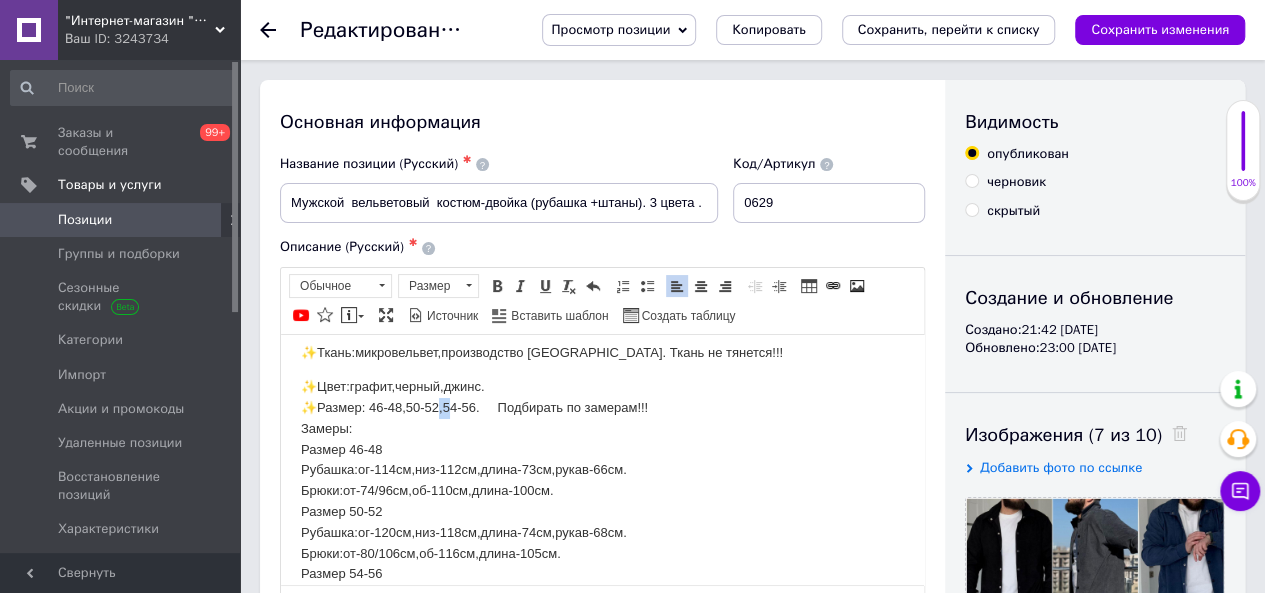 drag, startPoint x: 455, startPoint y: 408, endPoint x: 425, endPoint y: 407, distance: 30.016663 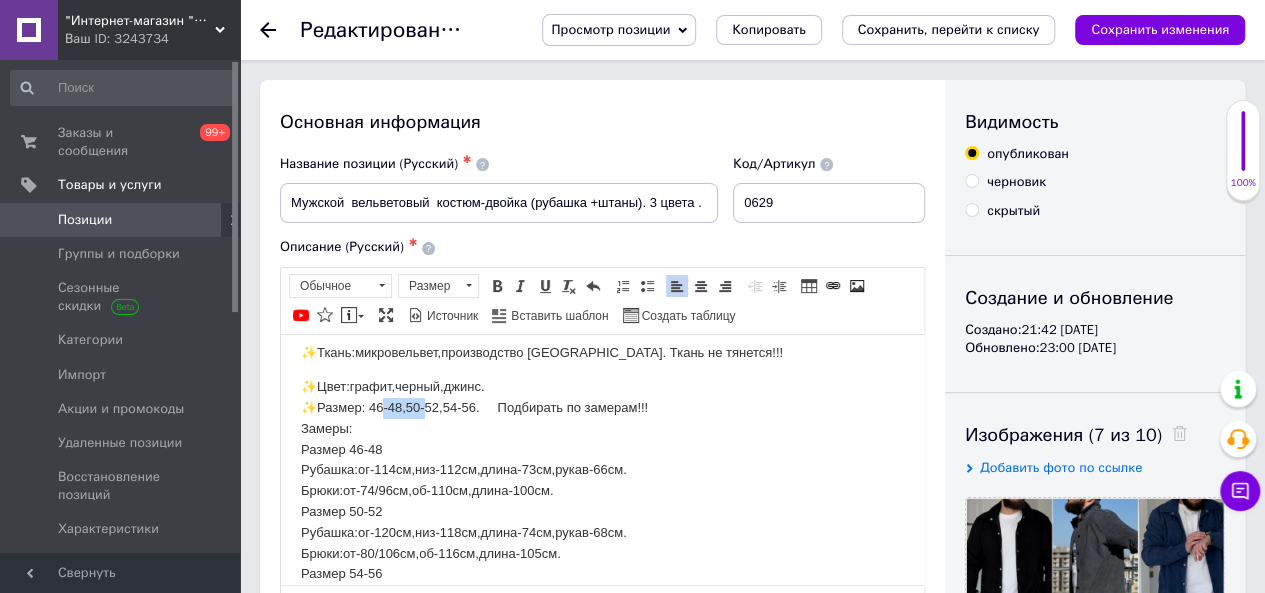 drag, startPoint x: 425, startPoint y: 407, endPoint x: 384, endPoint y: 403, distance: 41.19466 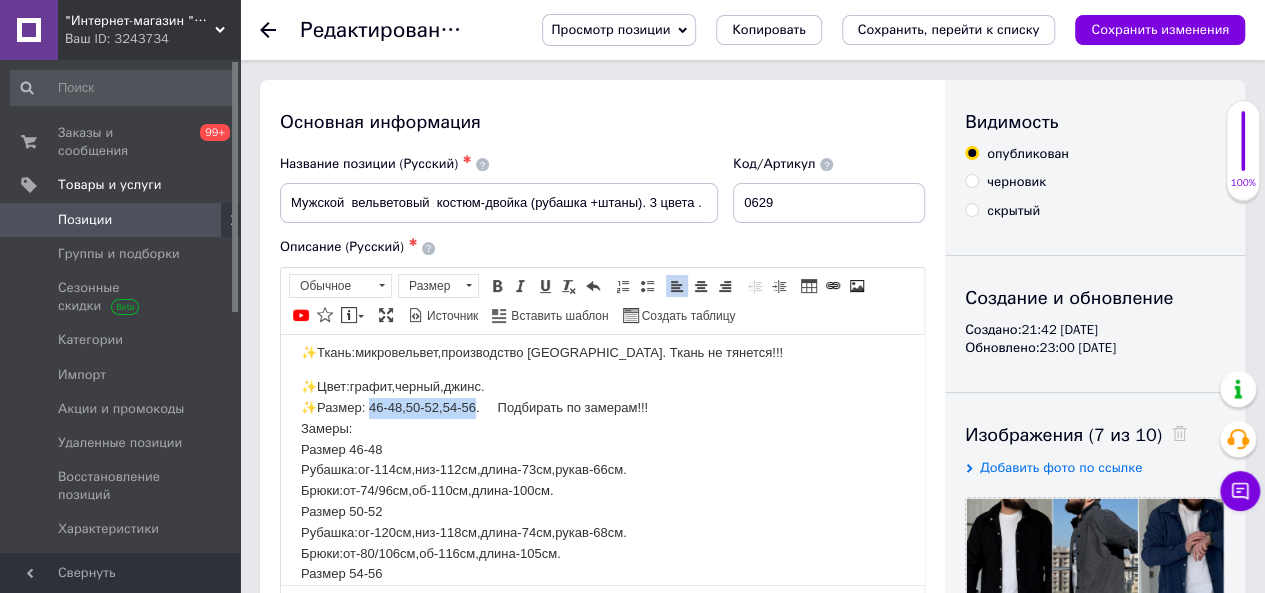 drag, startPoint x: 370, startPoint y: 403, endPoint x: 478, endPoint y: 401, distance: 108.01852 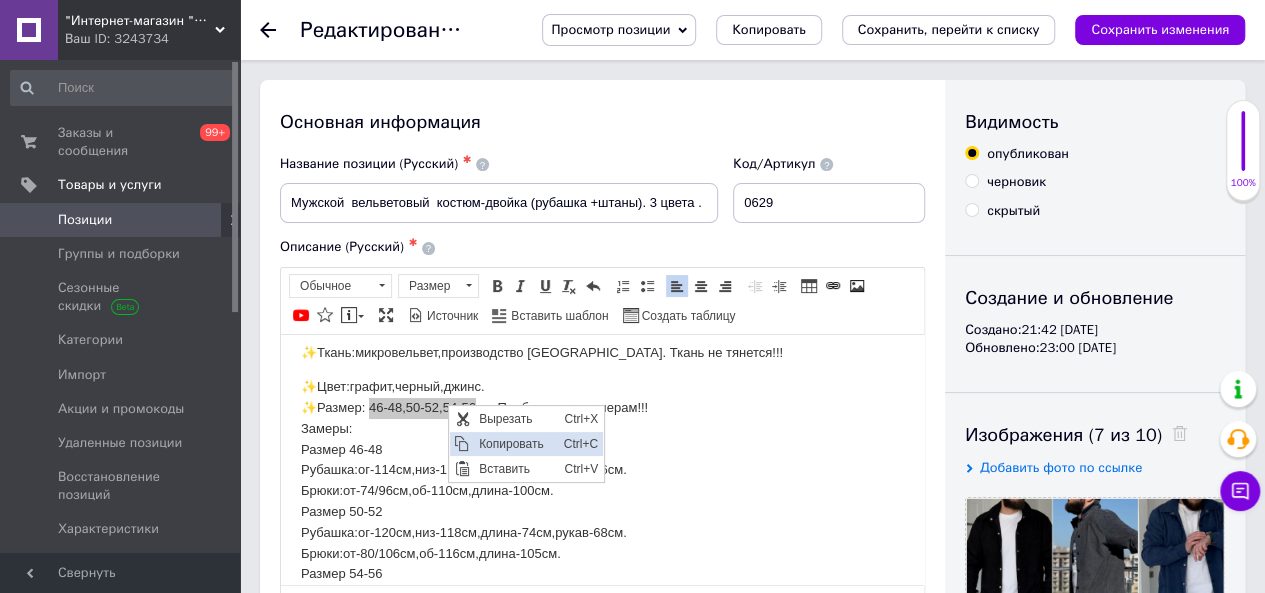 scroll, scrollTop: 0, scrollLeft: 0, axis: both 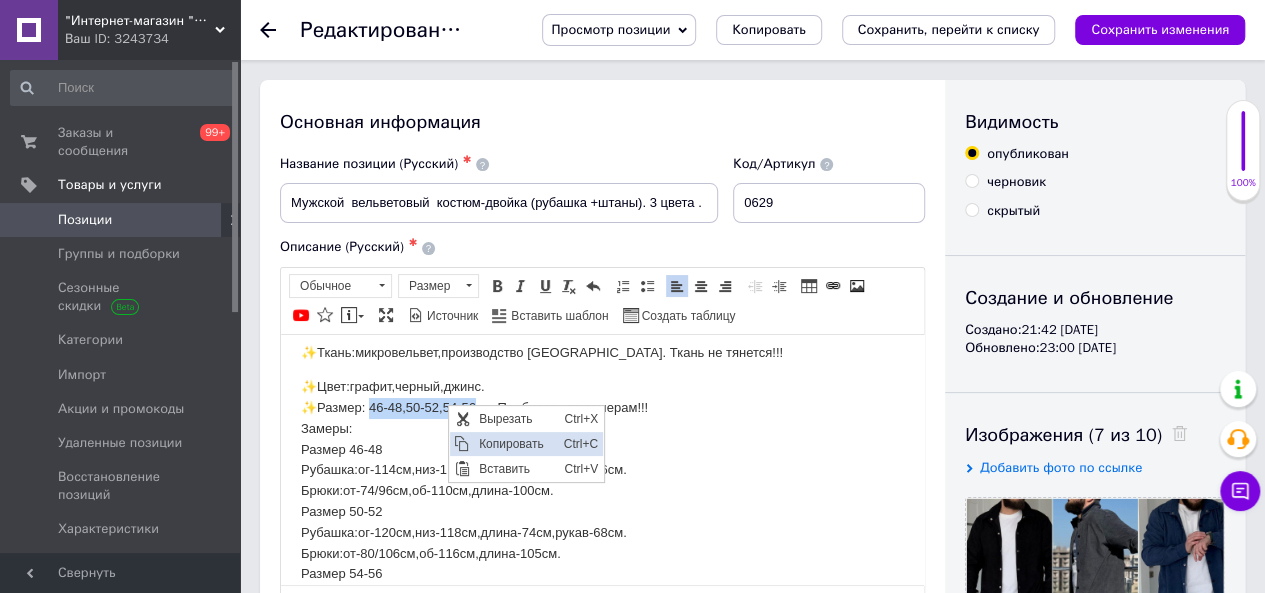 copy on "46-48,50-52,54-56" 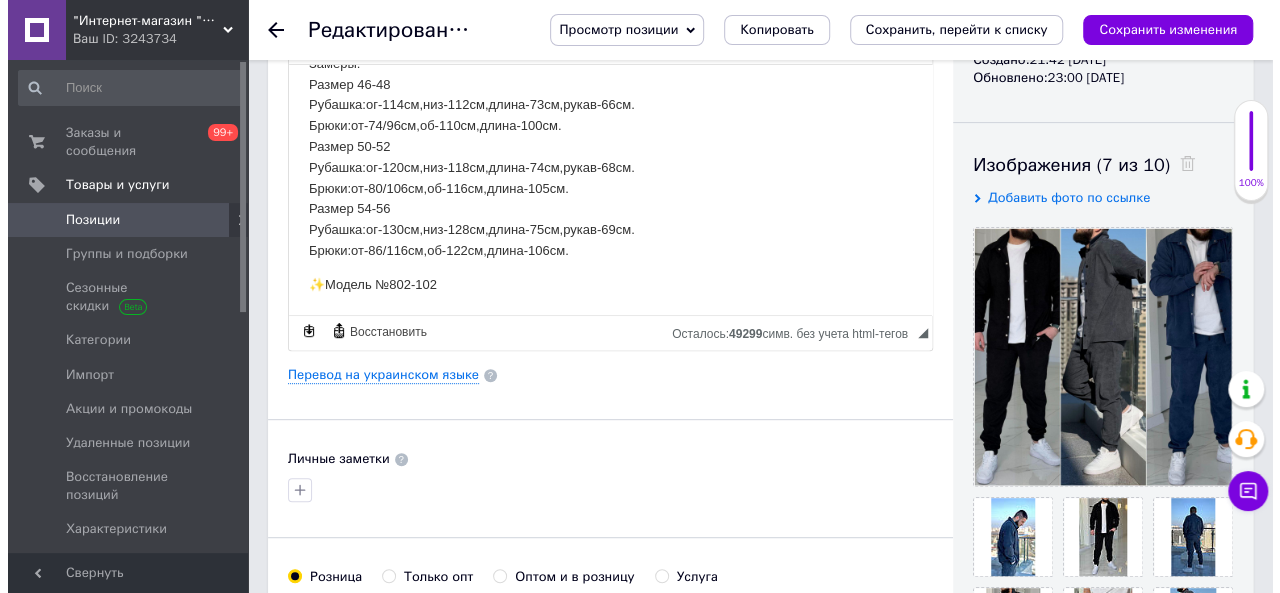 scroll, scrollTop: 300, scrollLeft: 0, axis: vertical 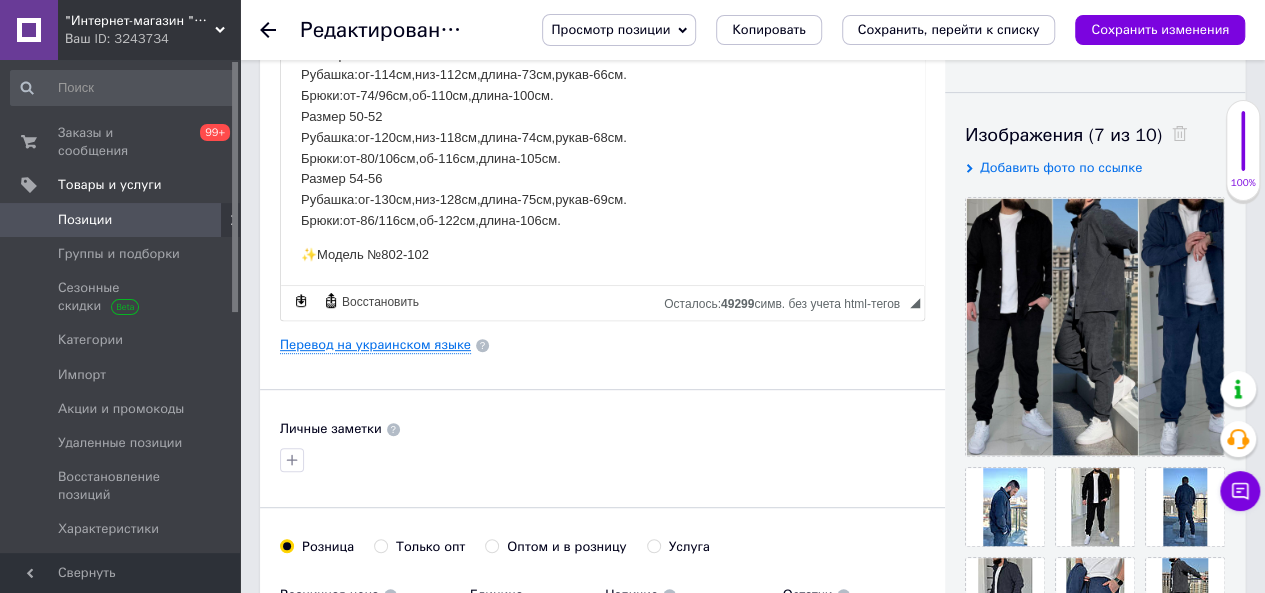 click on "Перевод на украинском языке" at bounding box center (375, 345) 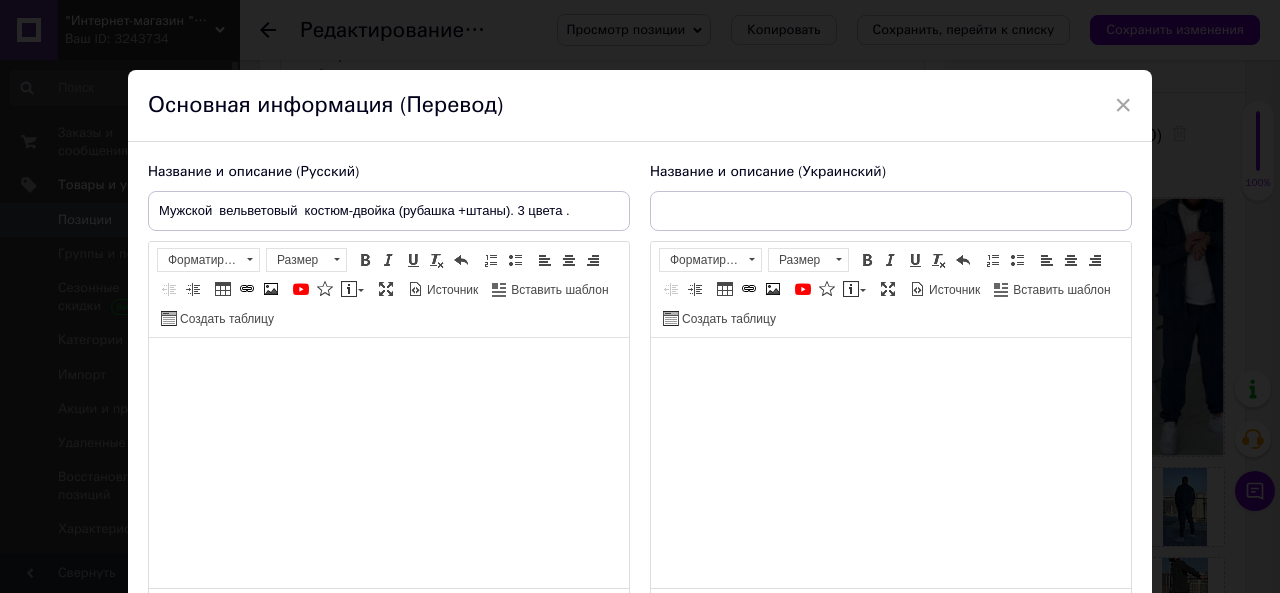 type on "Чоловічий вельветовий костюм-двійка (сорочка+штани). 3 кольори." 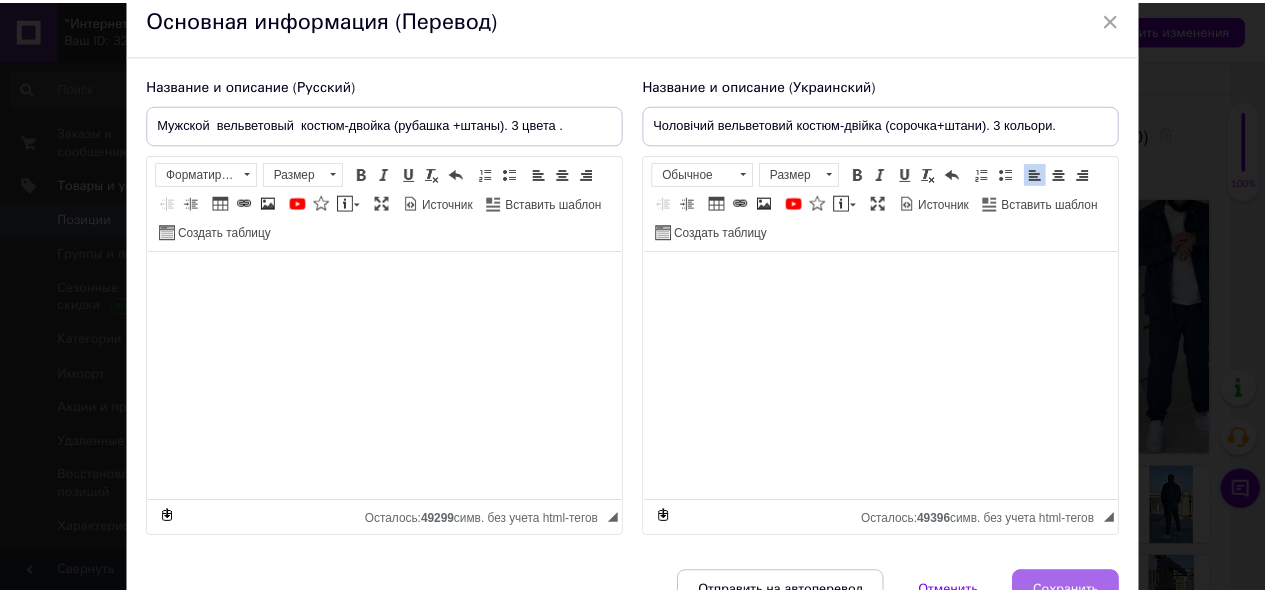 scroll, scrollTop: 191, scrollLeft: 0, axis: vertical 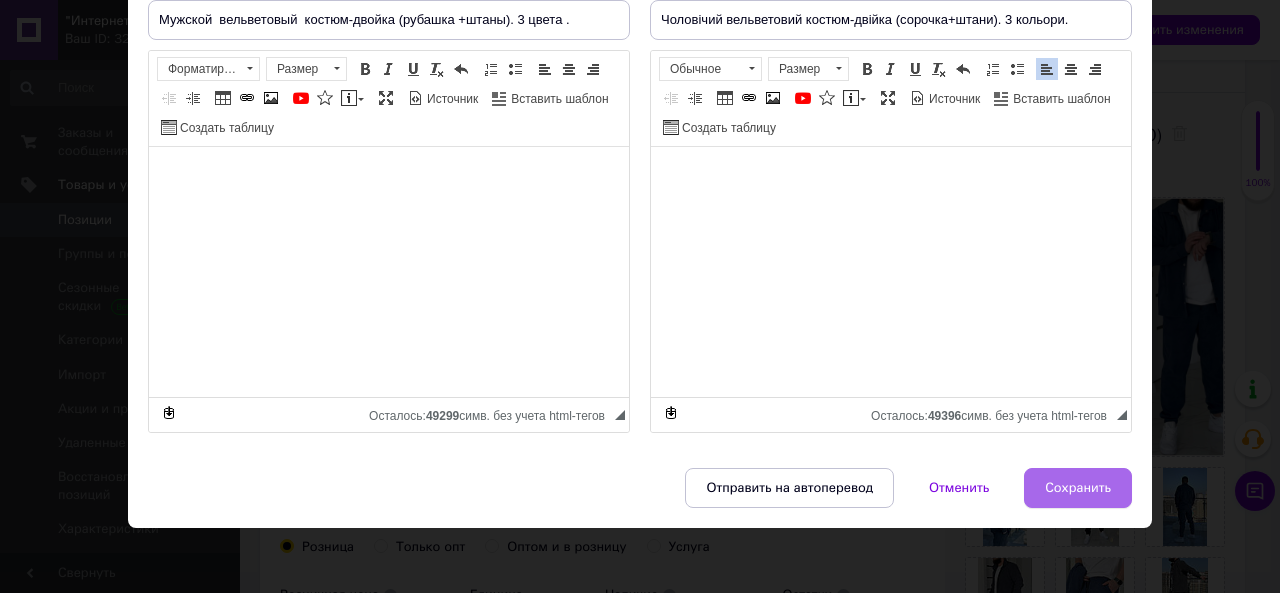 click on "Сохранить" at bounding box center (1078, 488) 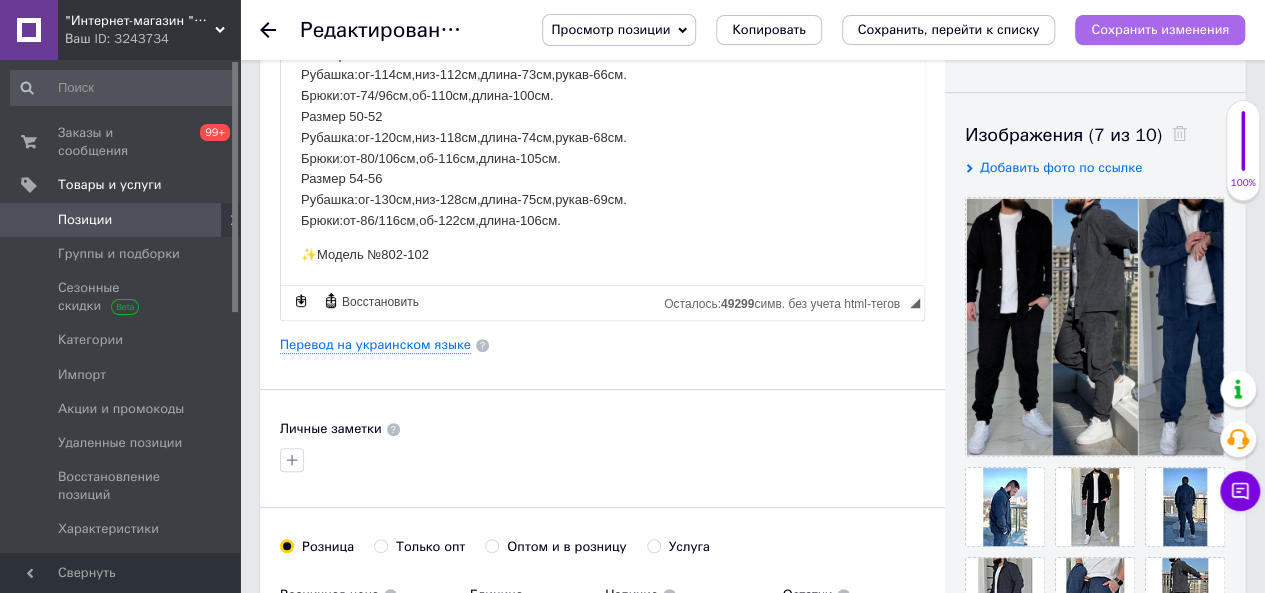 click on "Сохранить изменения" at bounding box center (1160, 29) 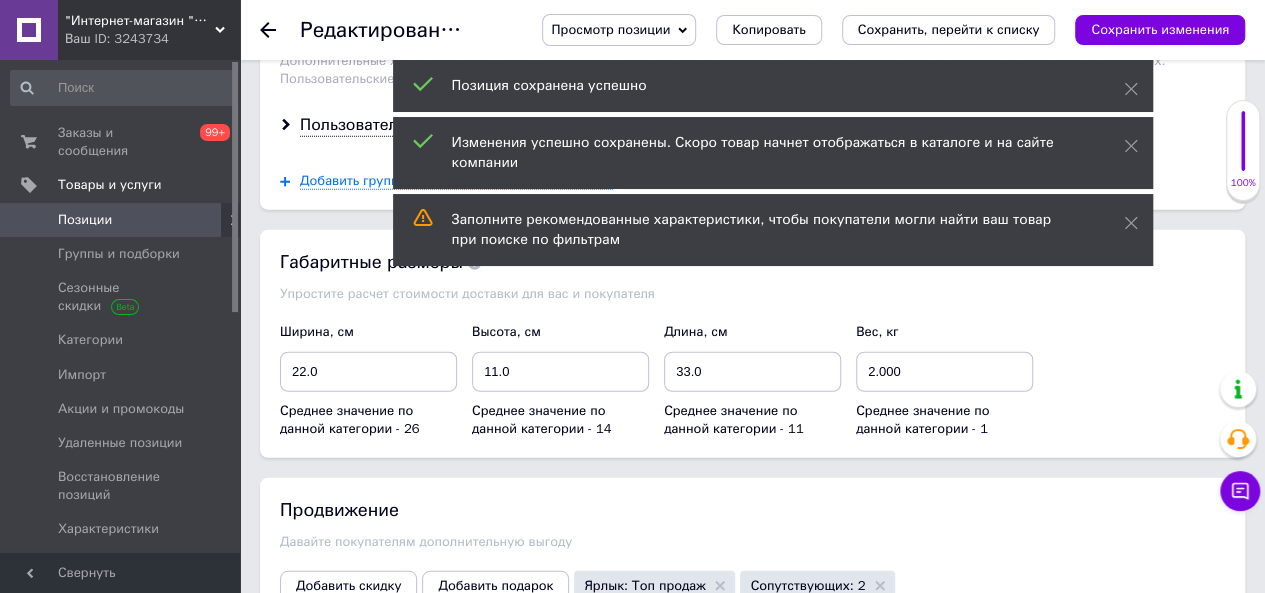 scroll, scrollTop: 2400, scrollLeft: 0, axis: vertical 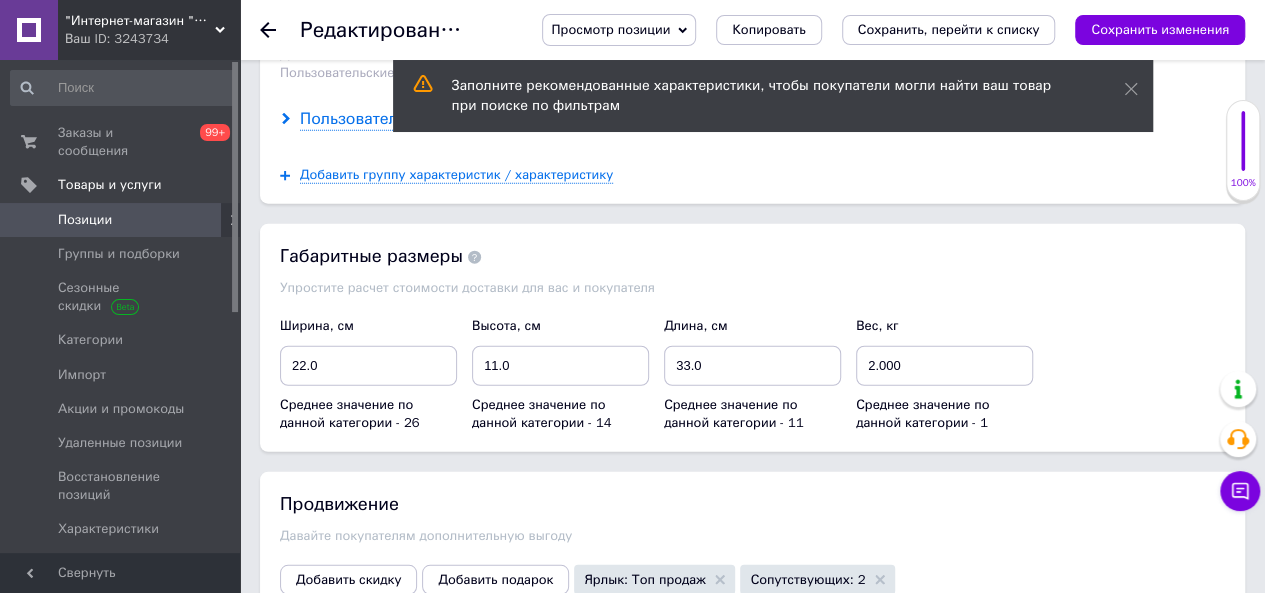 click on "Пользовательские характеристики" at bounding box center [433, 119] 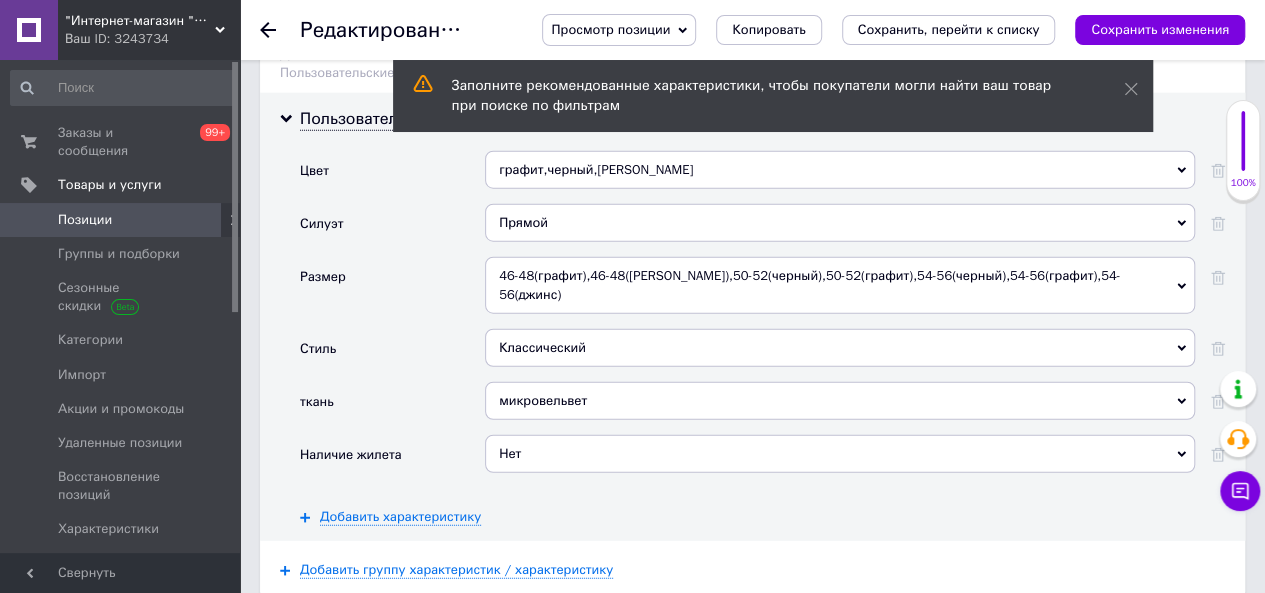 click on "46-48(графит),46-48([PERSON_NAME]),50-52(черный),50-52(графит),54-56(черный),54-56(графит),54-56(джинс)" at bounding box center [840, 285] 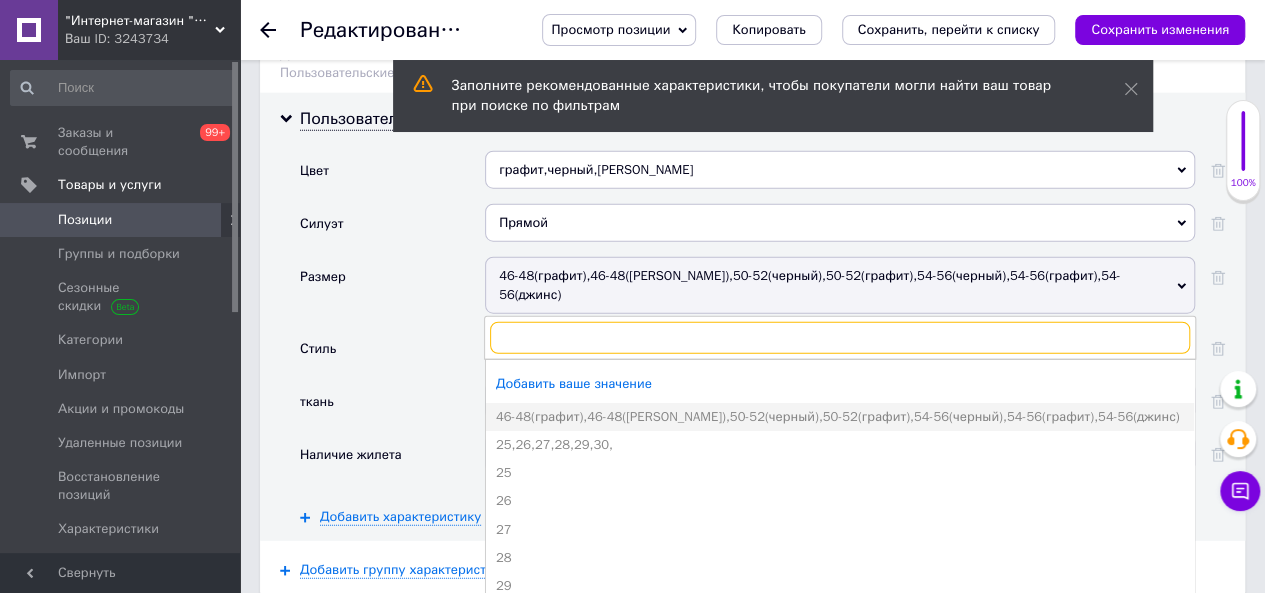 paste on "46-48,50-52,54-56" 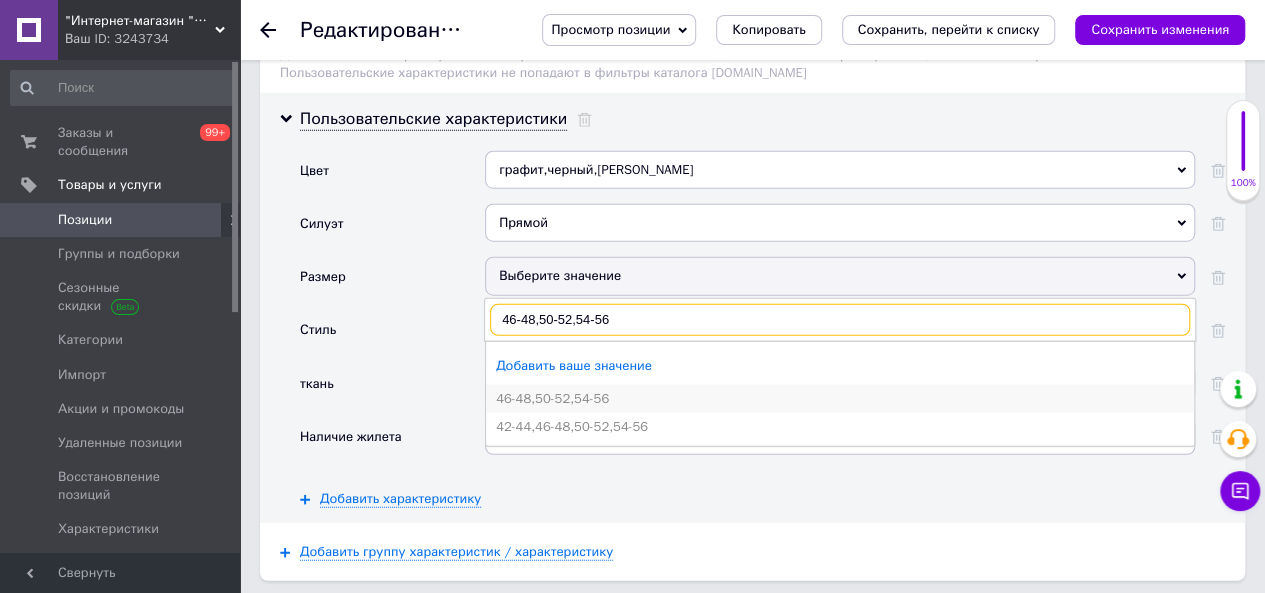 type on "46-48,50-52,54-56" 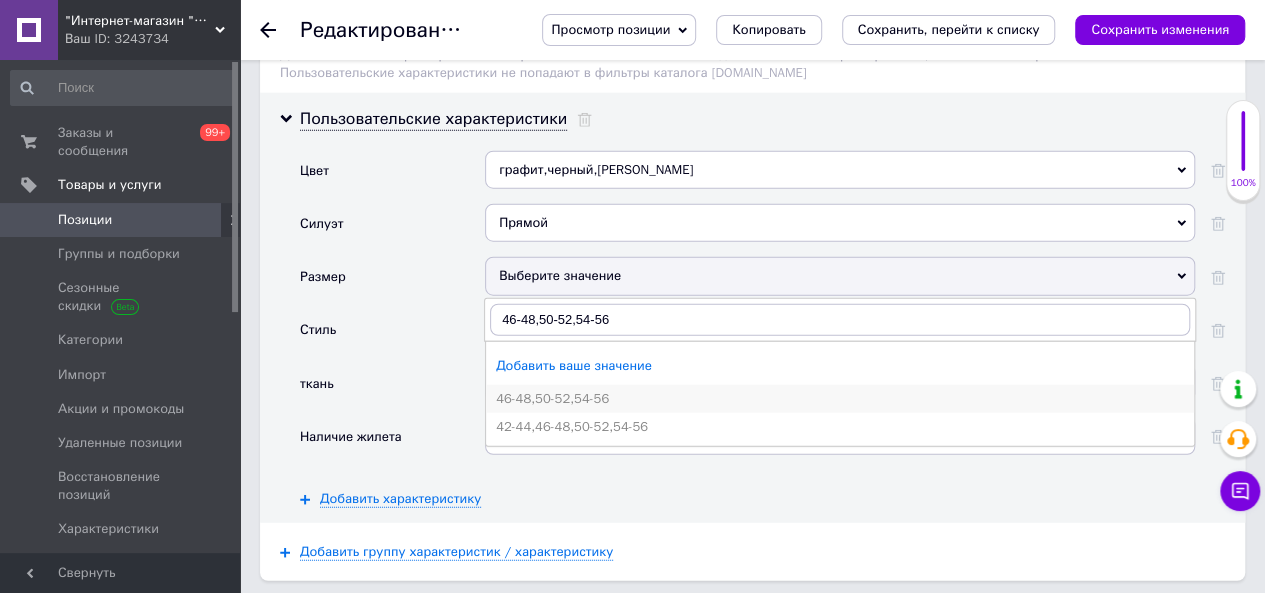 click on "46-48,50-52,54-56" at bounding box center (840, 399) 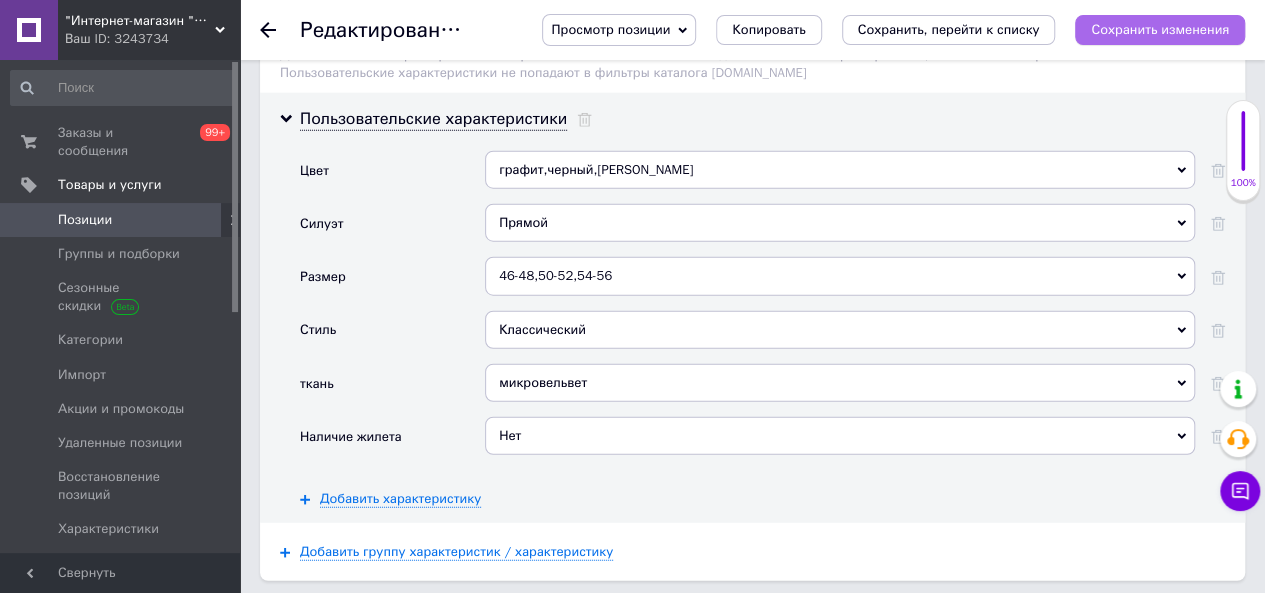 click on "Сохранить изменения" at bounding box center (1160, 29) 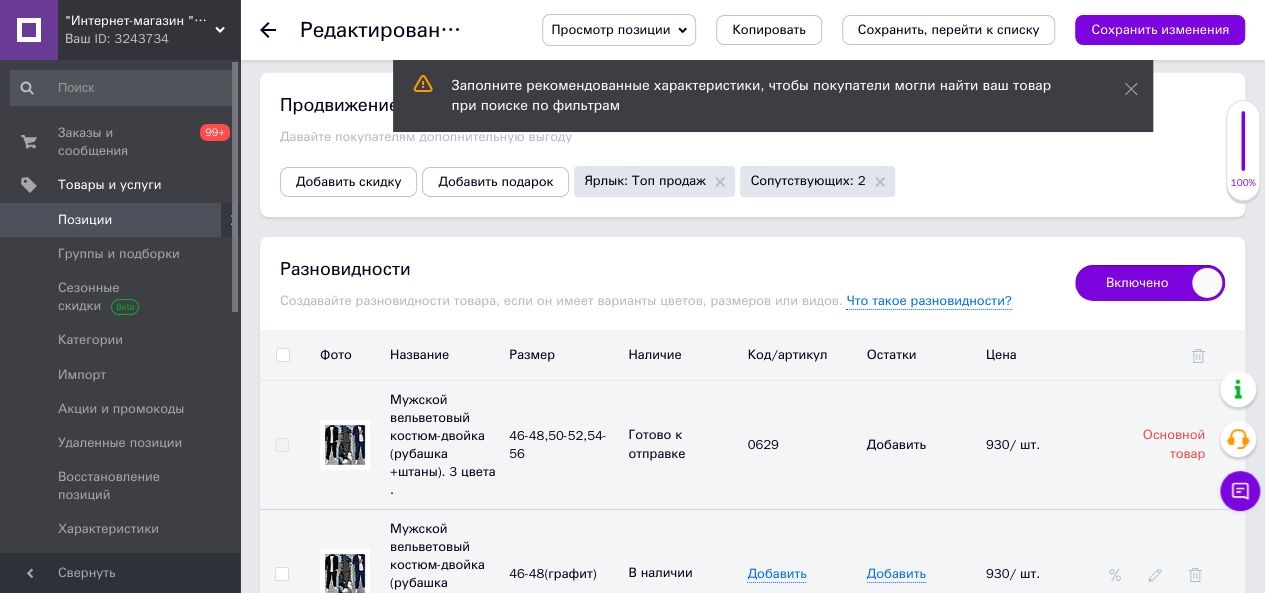 scroll, scrollTop: 3200, scrollLeft: 0, axis: vertical 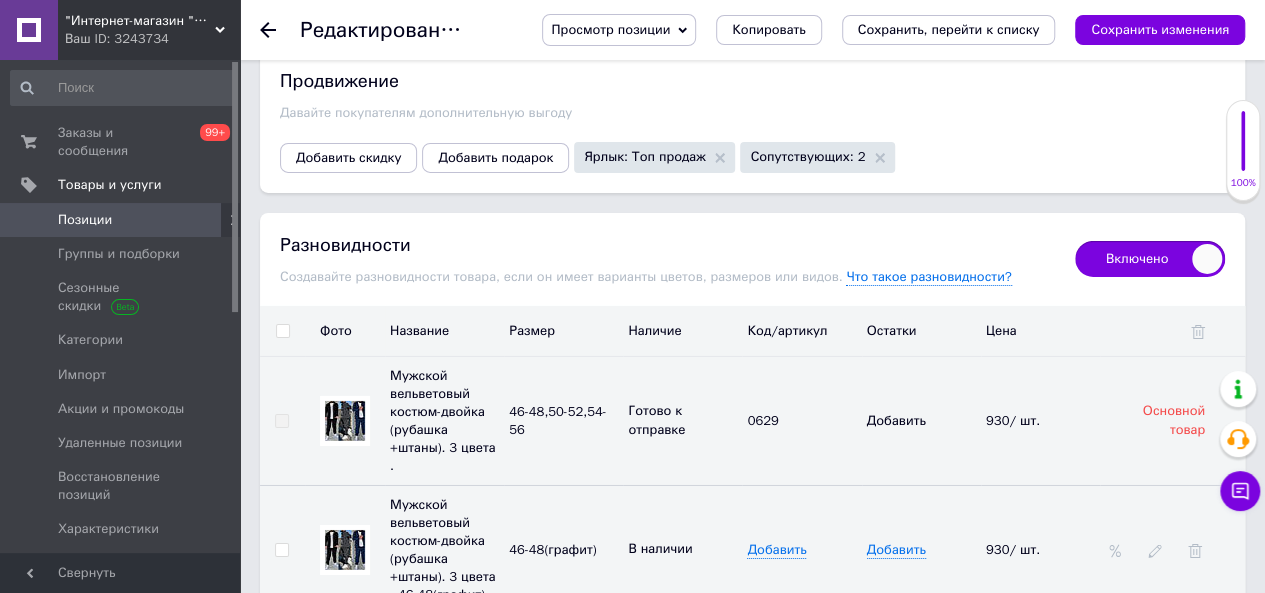click at bounding box center (282, 331) 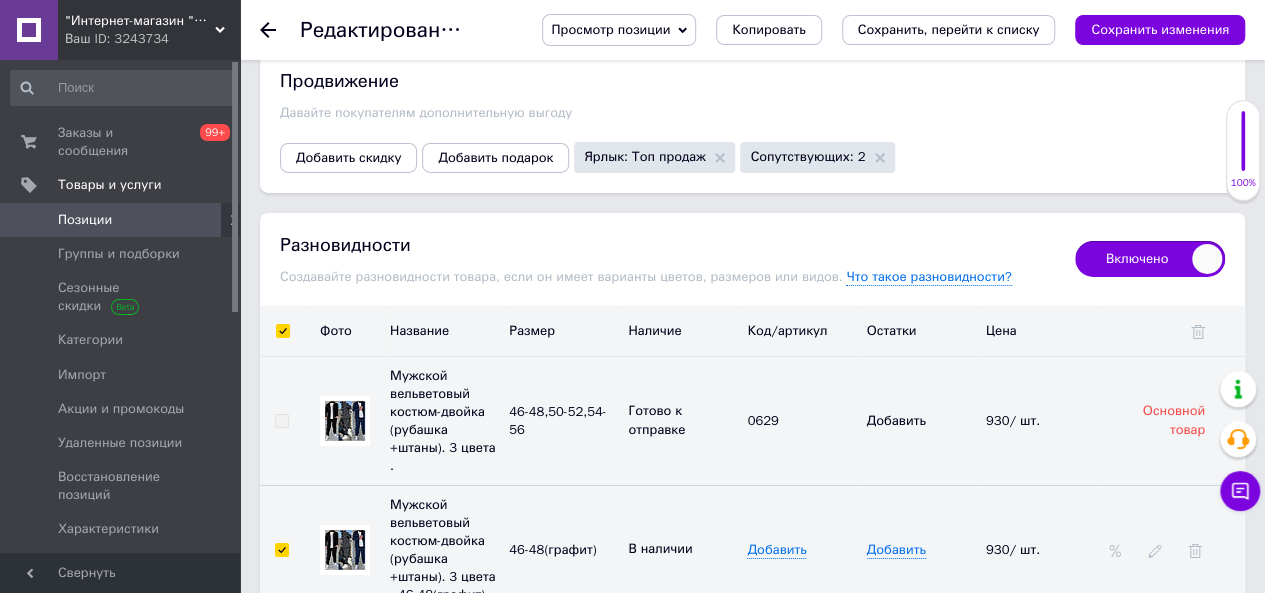 checkbox on "true" 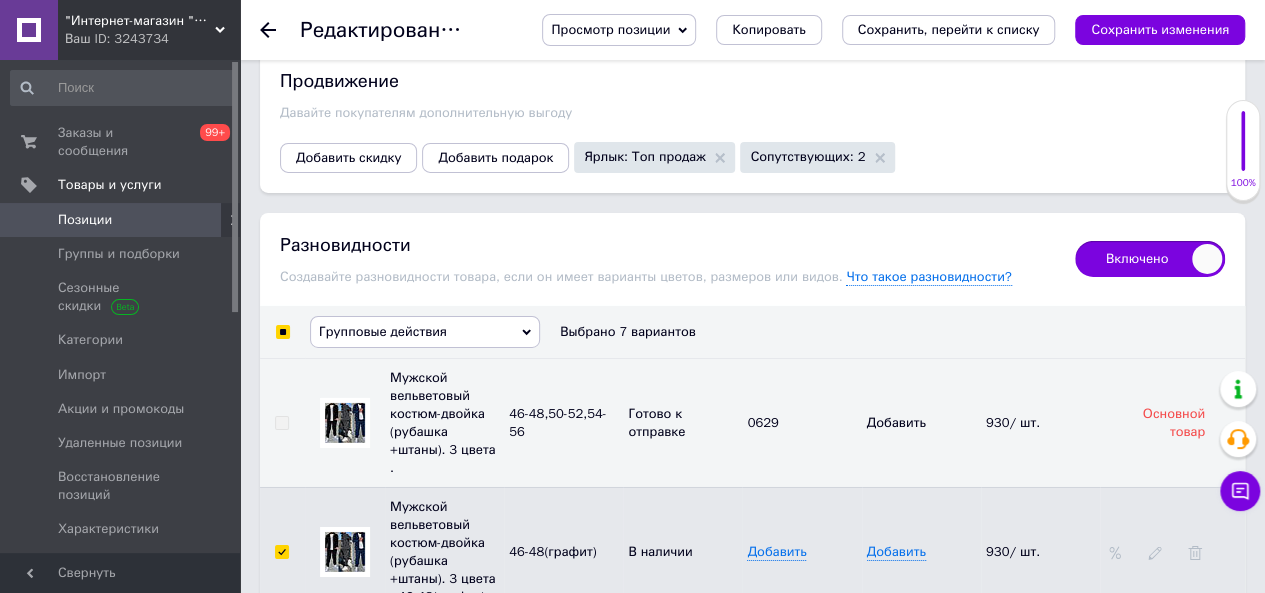 click on "Групповые действия" at bounding box center (383, 331) 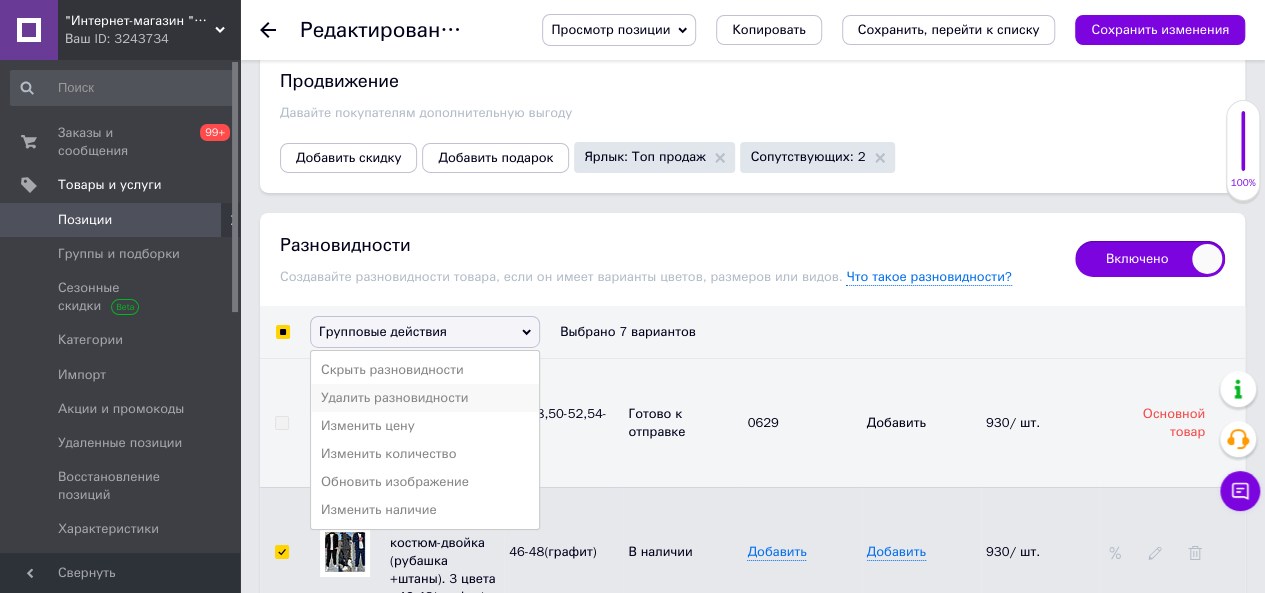 click on "Удалить разновидности" at bounding box center [425, 398] 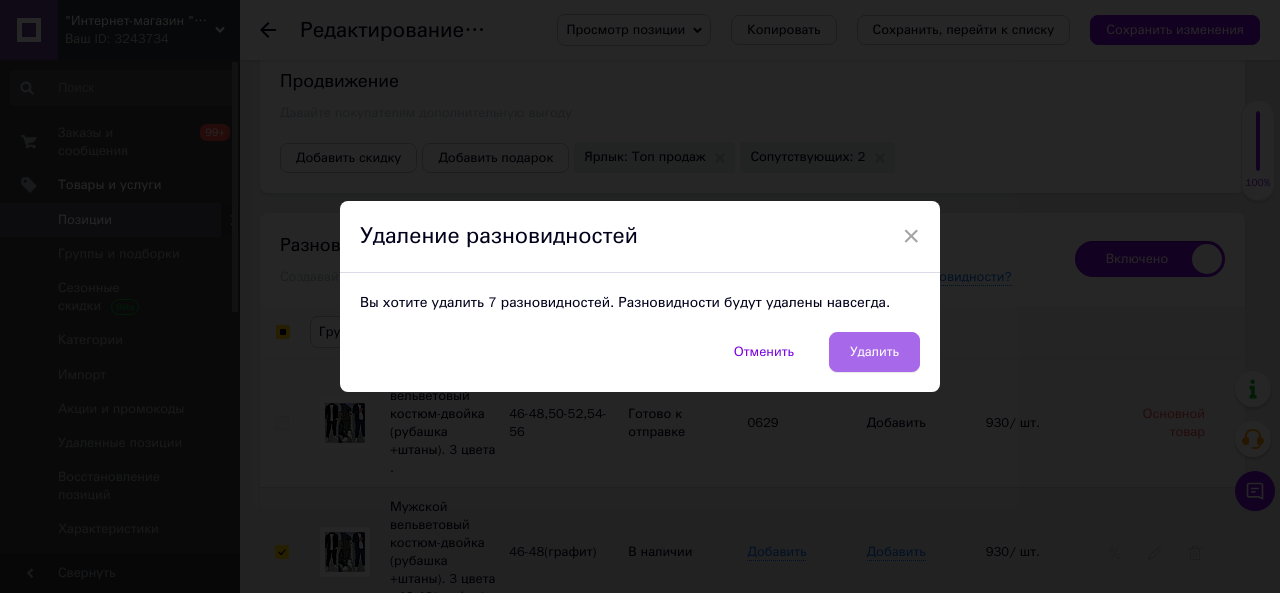 click on "Удалить" at bounding box center (874, 352) 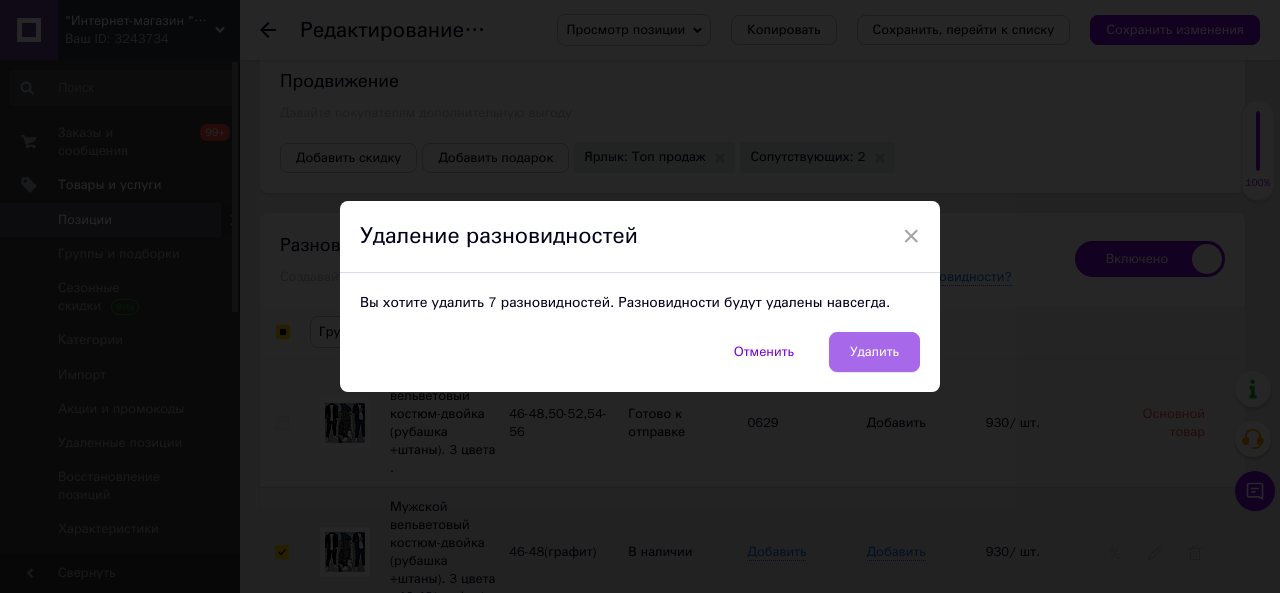 click on "Удалить" at bounding box center (874, 352) 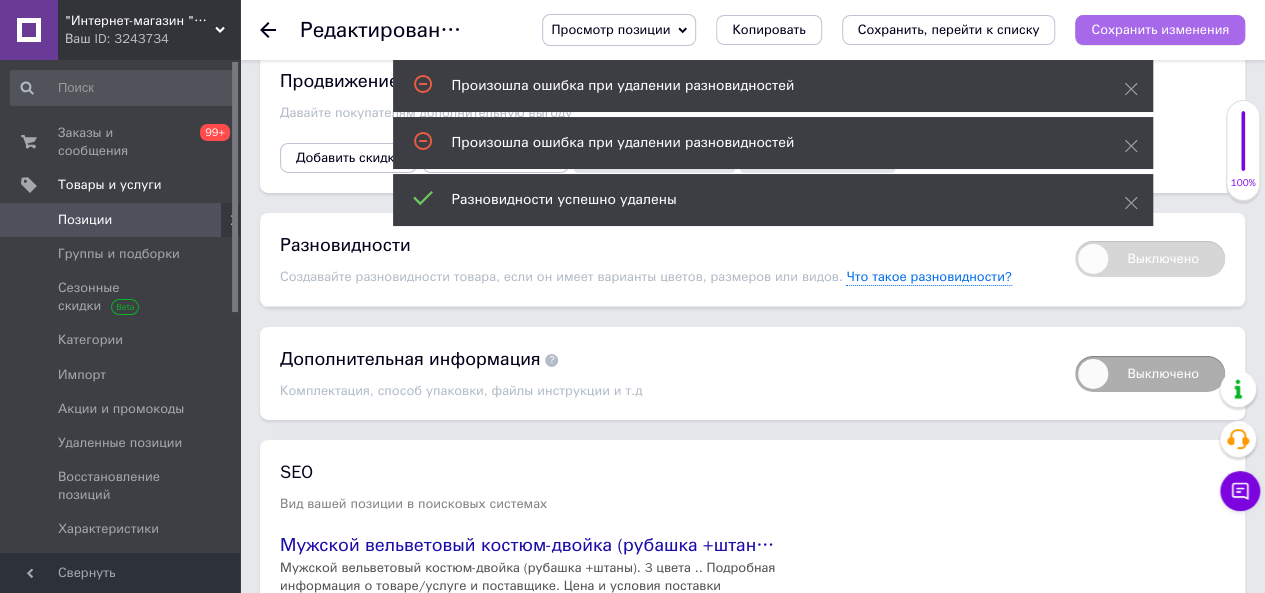 click on "Сохранить изменения" at bounding box center [1160, 29] 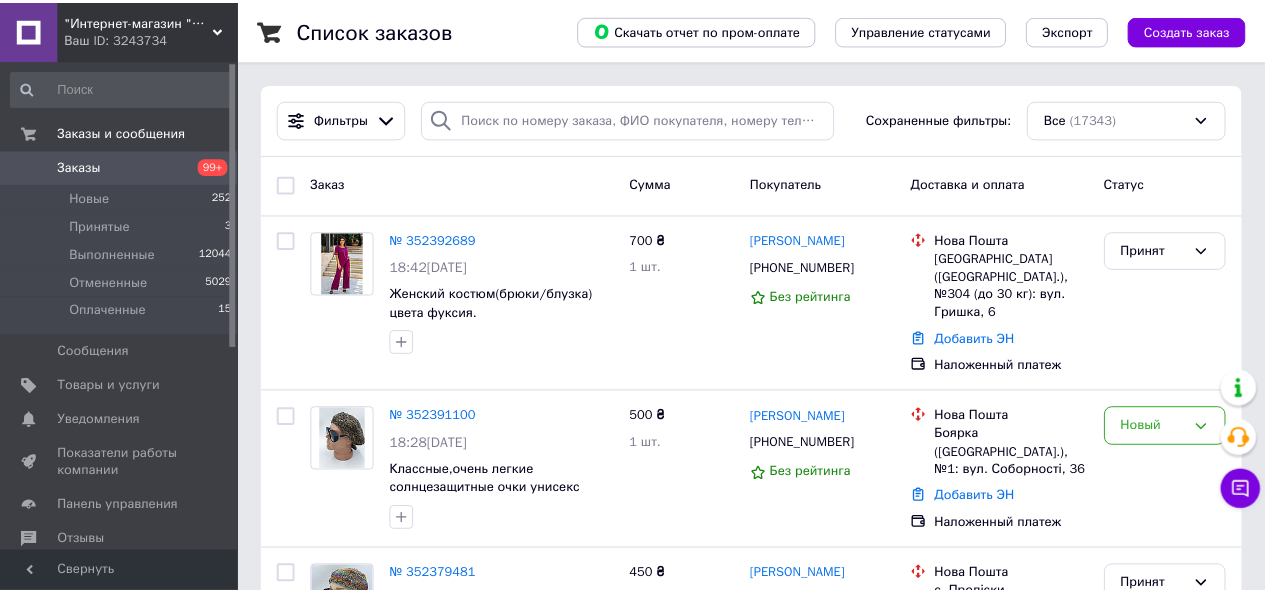 scroll, scrollTop: 0, scrollLeft: 0, axis: both 